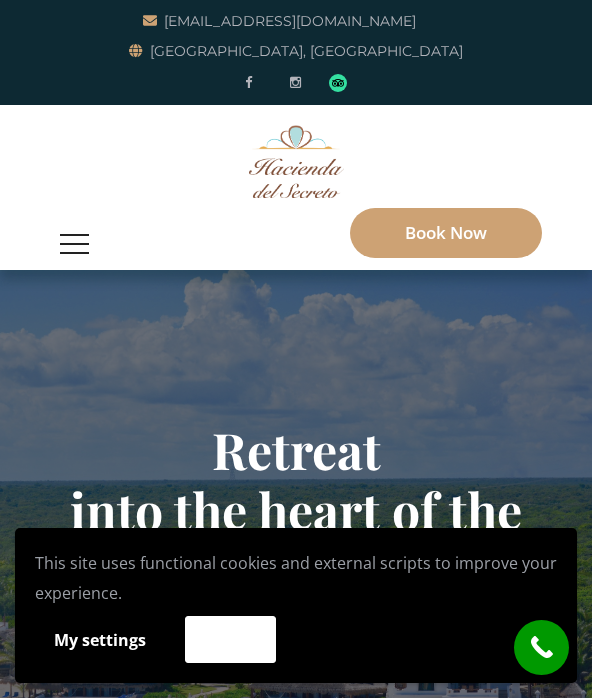 scroll, scrollTop: 0, scrollLeft: 0, axis: both 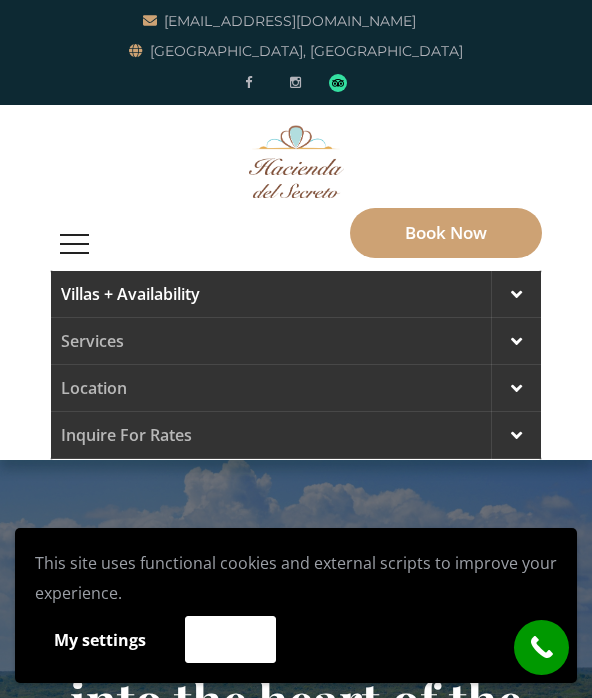 click at bounding box center (516, 294) 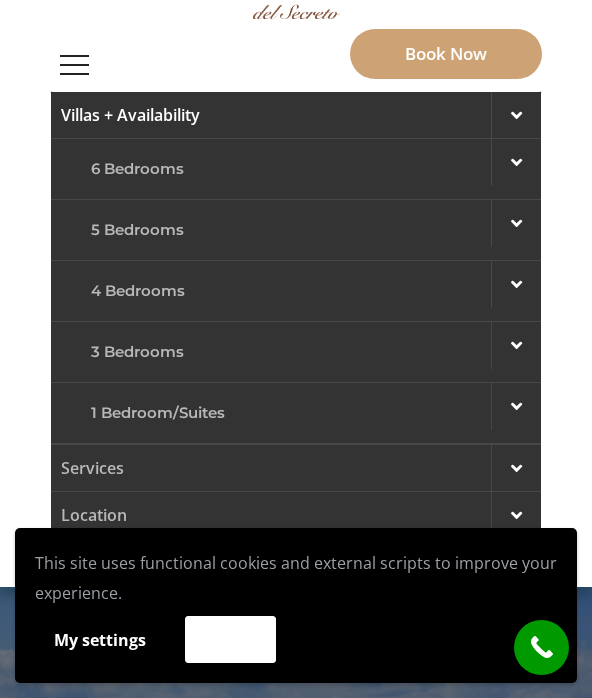 scroll, scrollTop: 182, scrollLeft: 0, axis: vertical 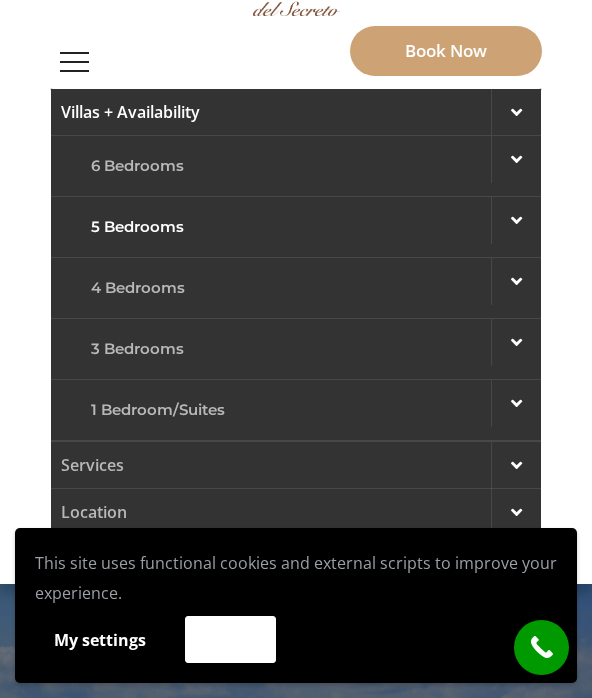 click at bounding box center [516, 220] 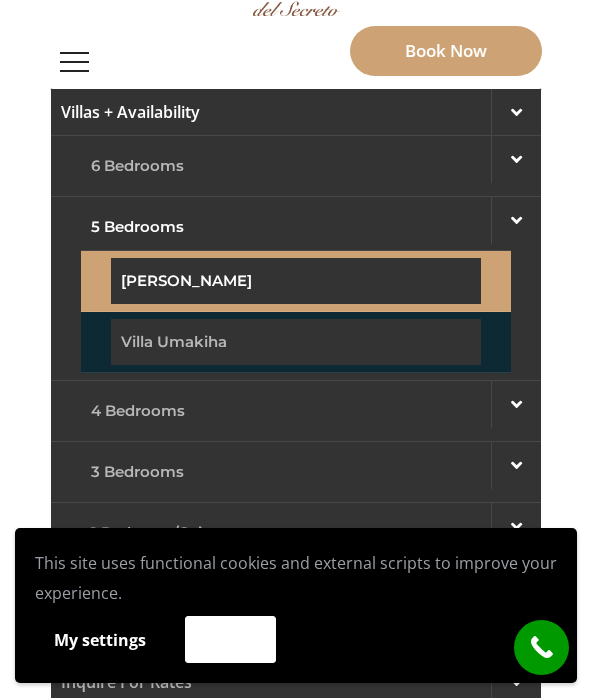 click on "[PERSON_NAME]" at bounding box center (296, 281) 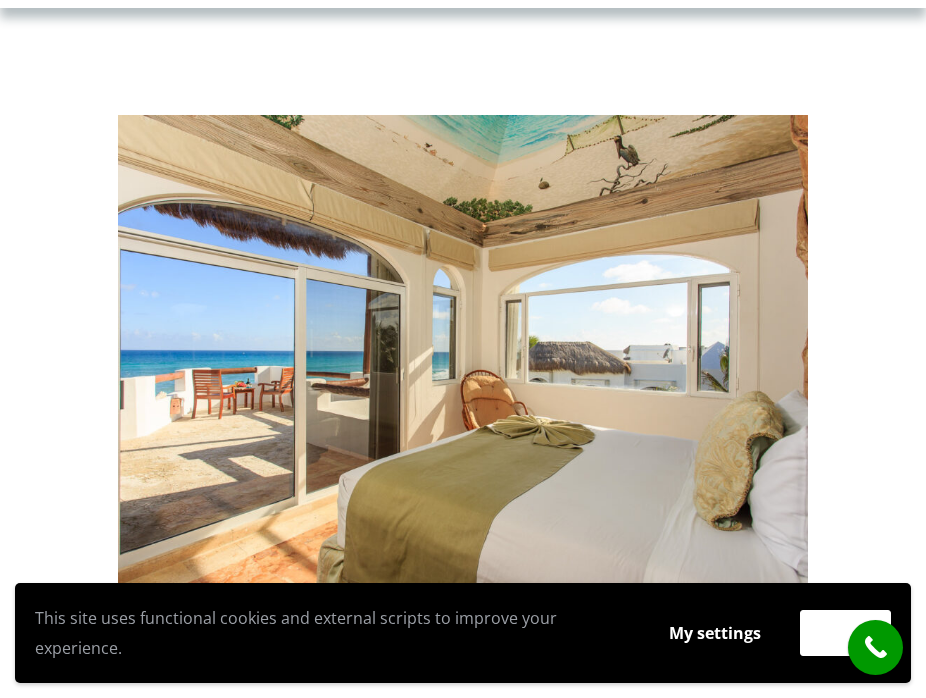 scroll, scrollTop: 286, scrollLeft: 0, axis: vertical 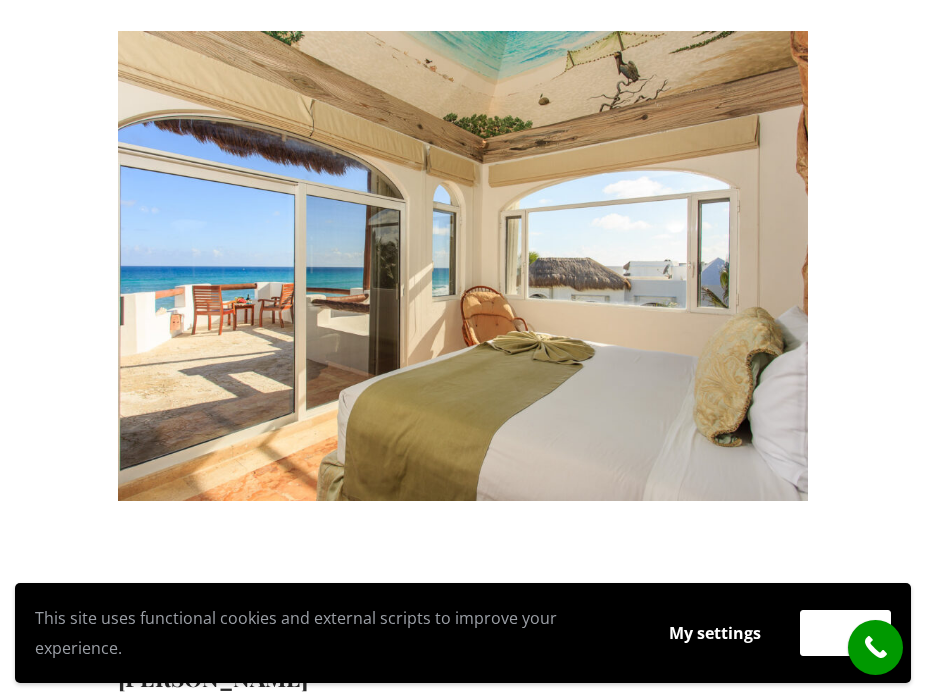 click at bounding box center (463, 266) 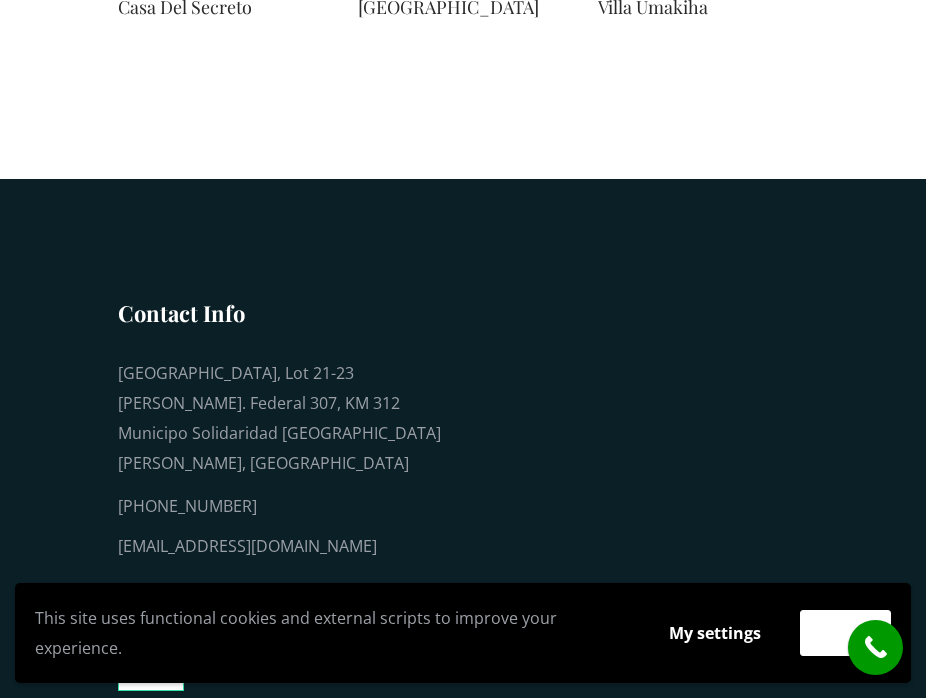 scroll, scrollTop: 2044, scrollLeft: 0, axis: vertical 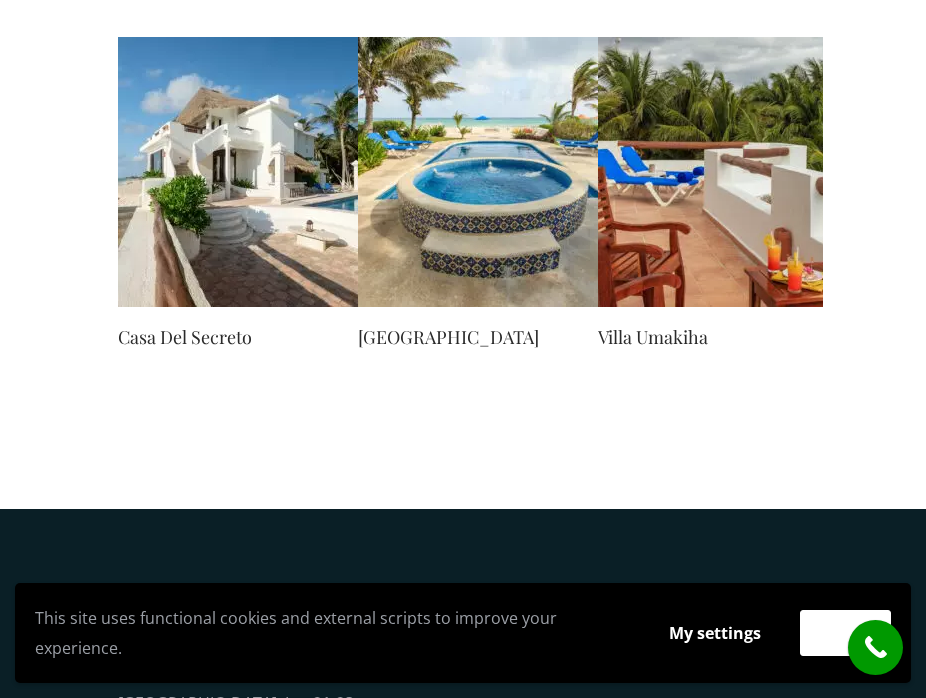 click at bounding box center (733, 172) 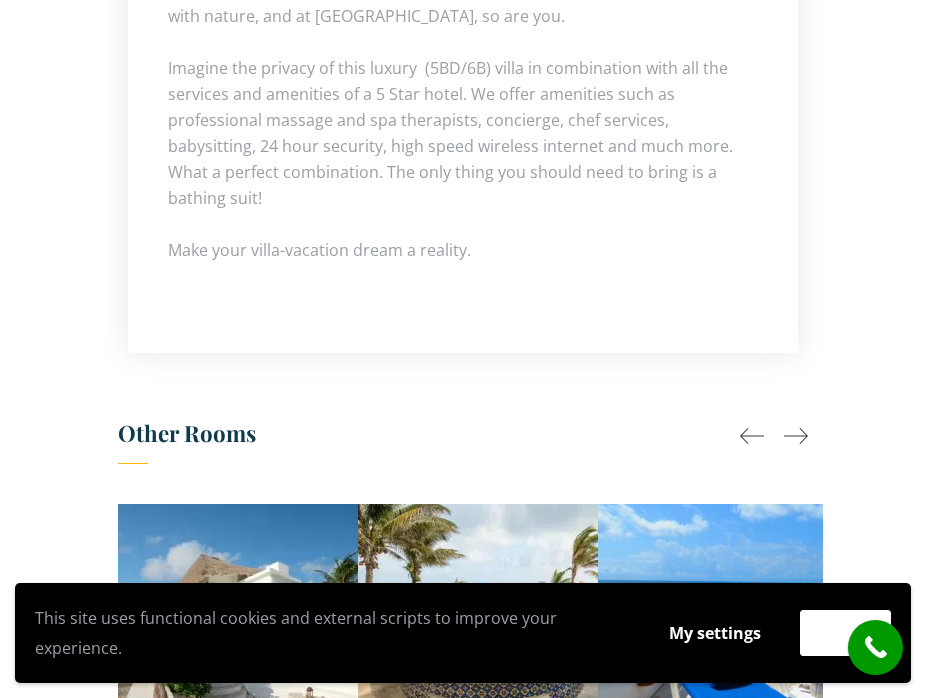 scroll, scrollTop: 1583, scrollLeft: 0, axis: vertical 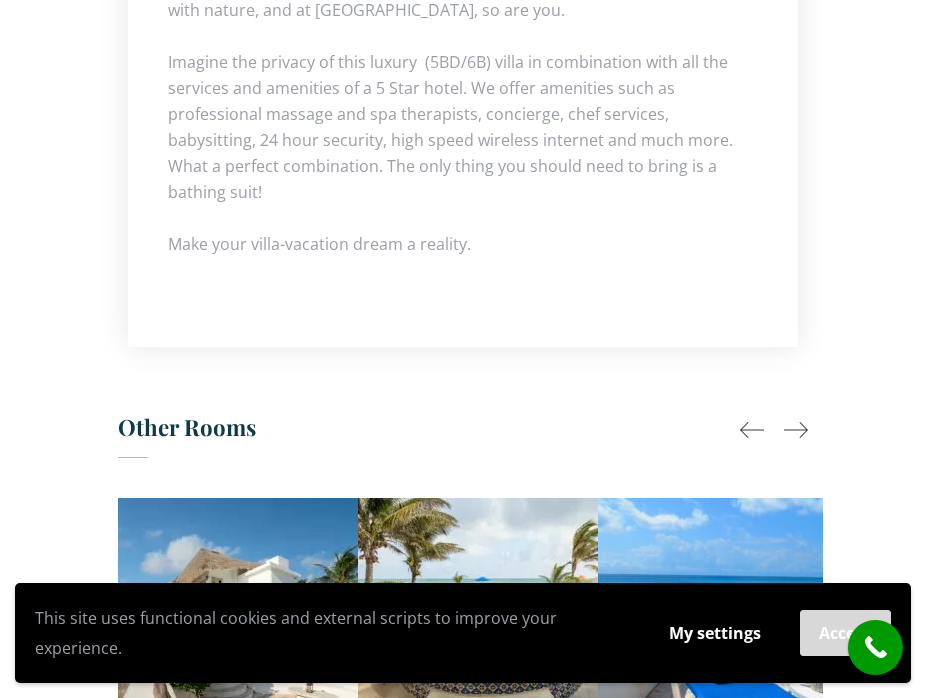 click on "Accept" at bounding box center (845, 633) 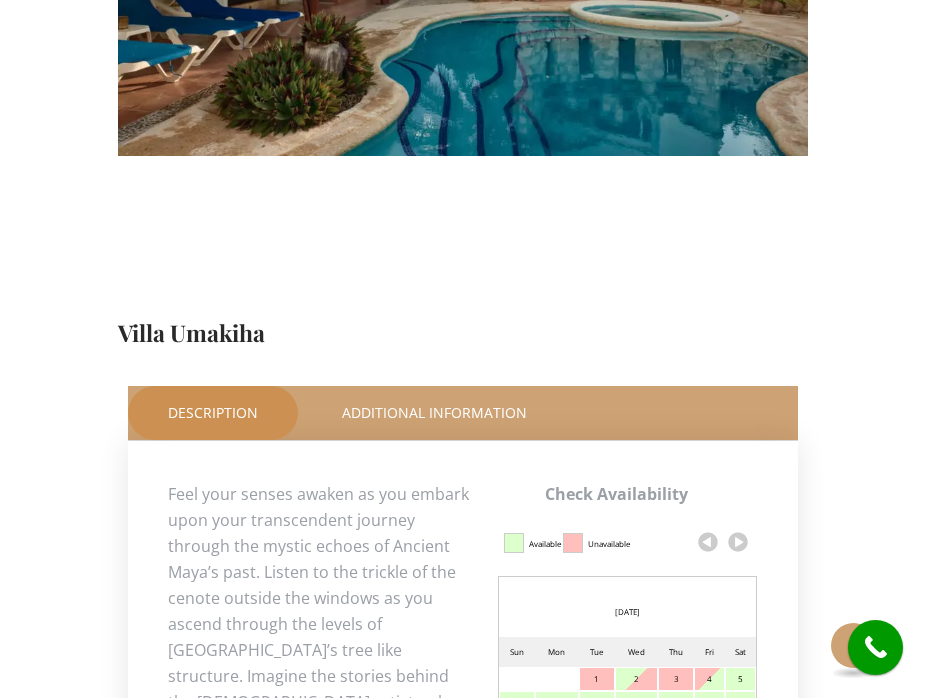 scroll, scrollTop: 588, scrollLeft: 0, axis: vertical 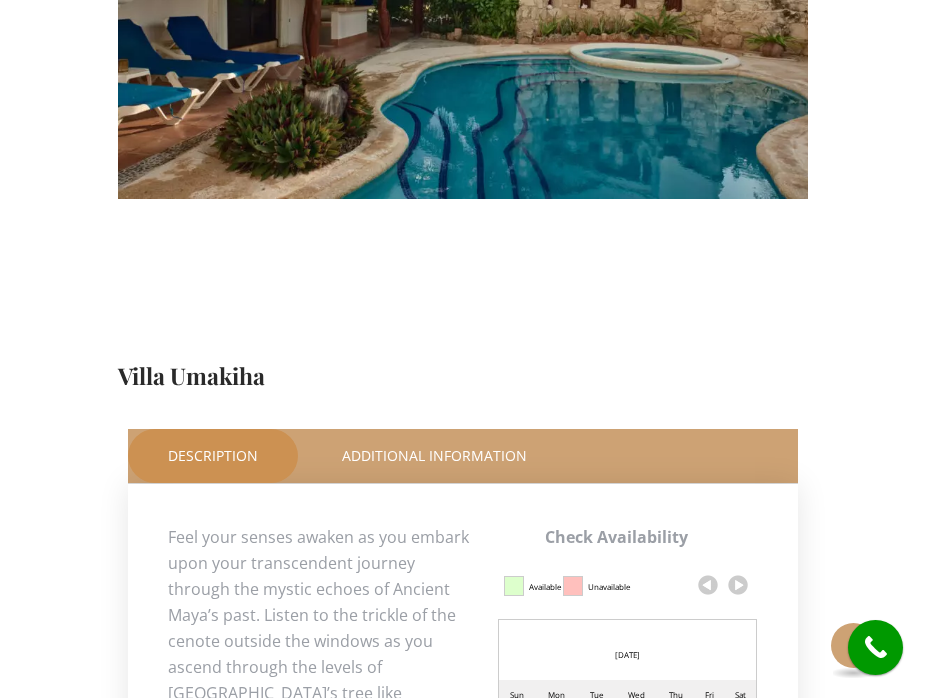 click at bounding box center (463, 434) 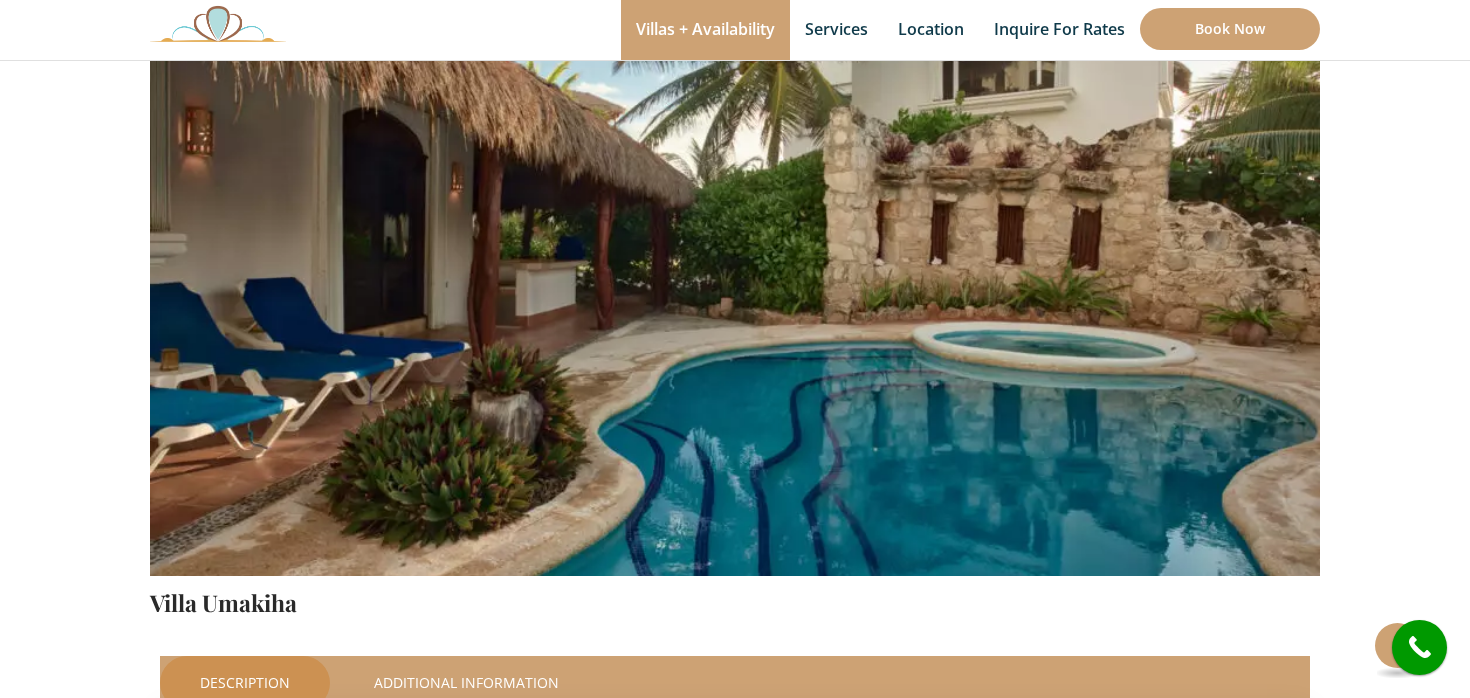 scroll, scrollTop: 183, scrollLeft: 0, axis: vertical 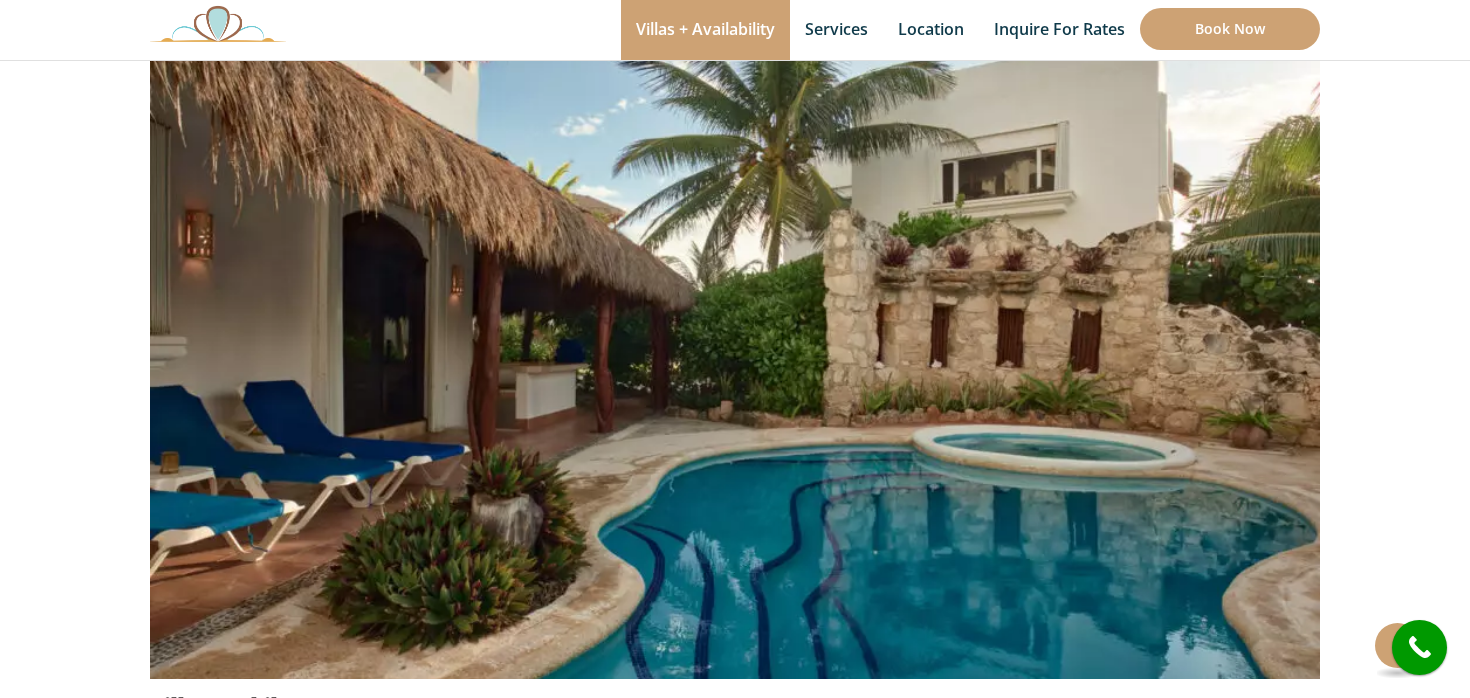 click at bounding box center (735, 294) 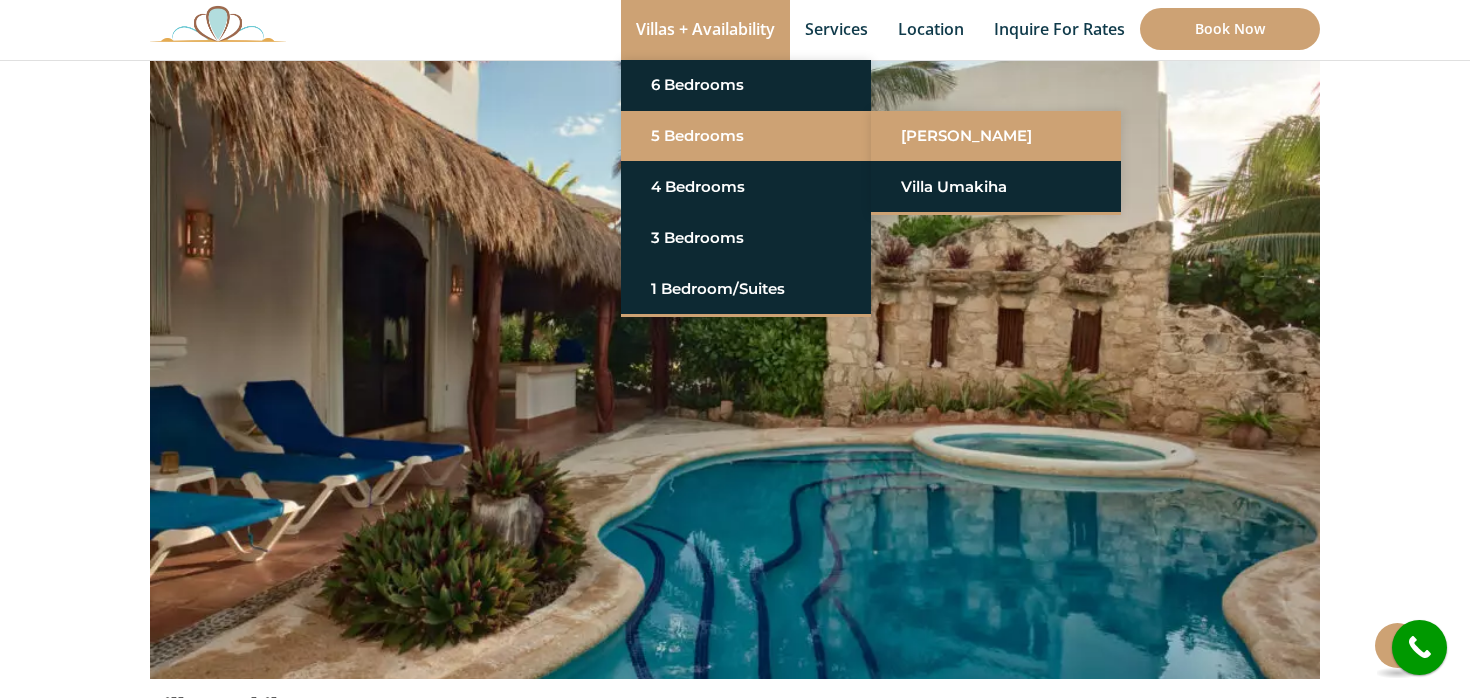 click on "[PERSON_NAME]" at bounding box center [996, 136] 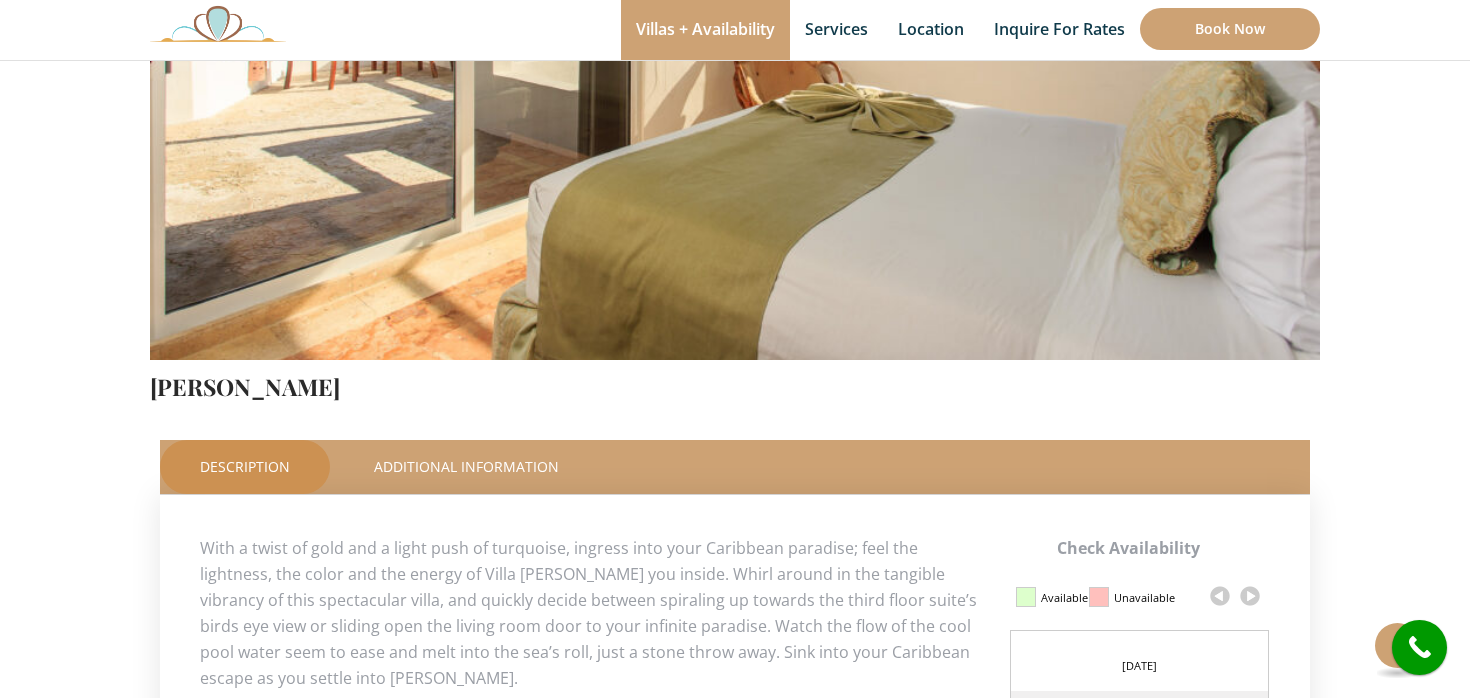 scroll, scrollTop: 507, scrollLeft: 0, axis: vertical 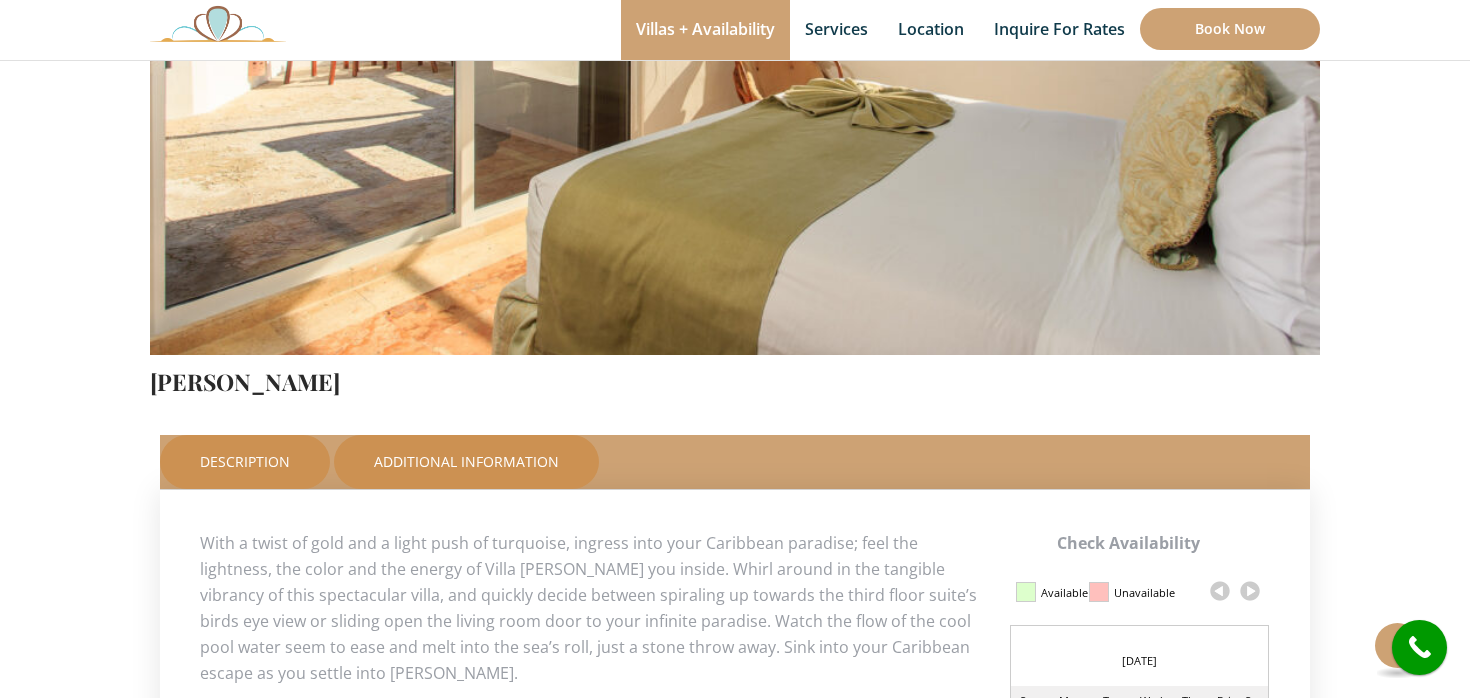 click on "Additional Information" at bounding box center (466, 462) 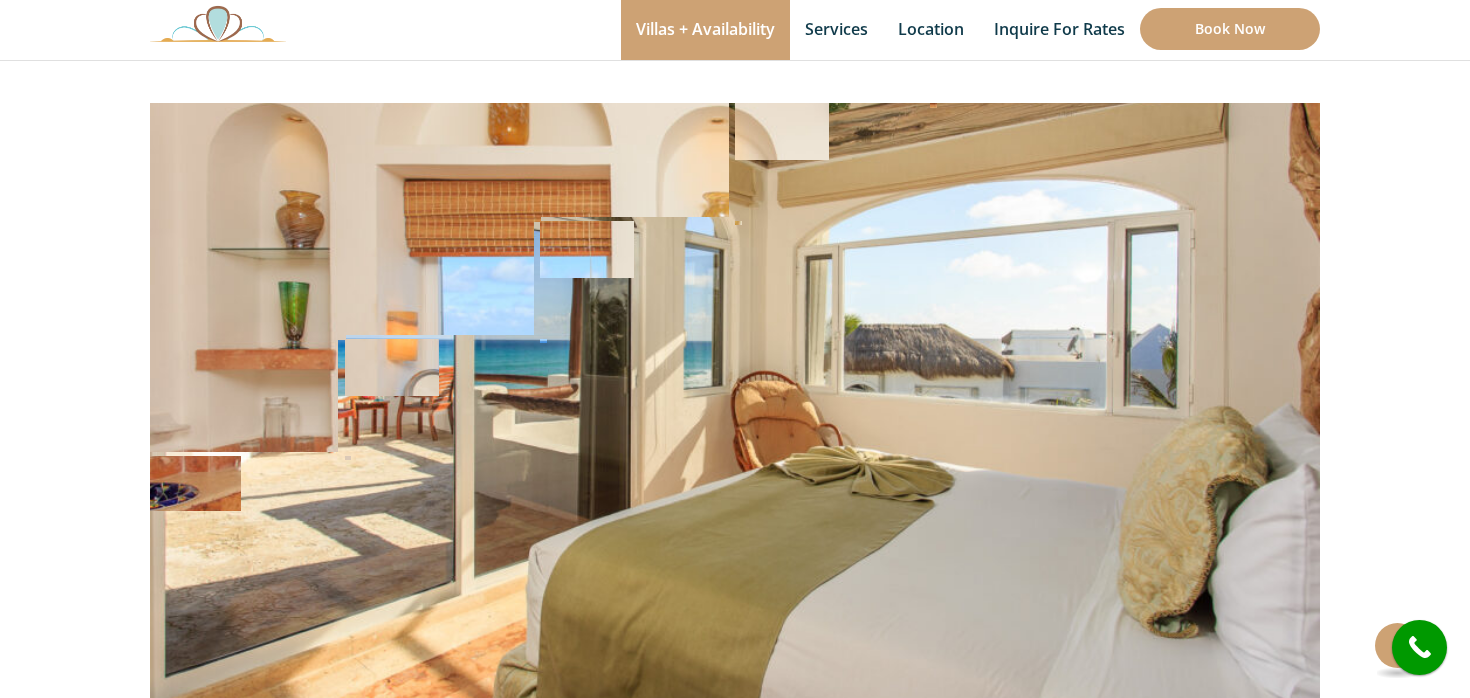scroll, scrollTop: 0, scrollLeft: 0, axis: both 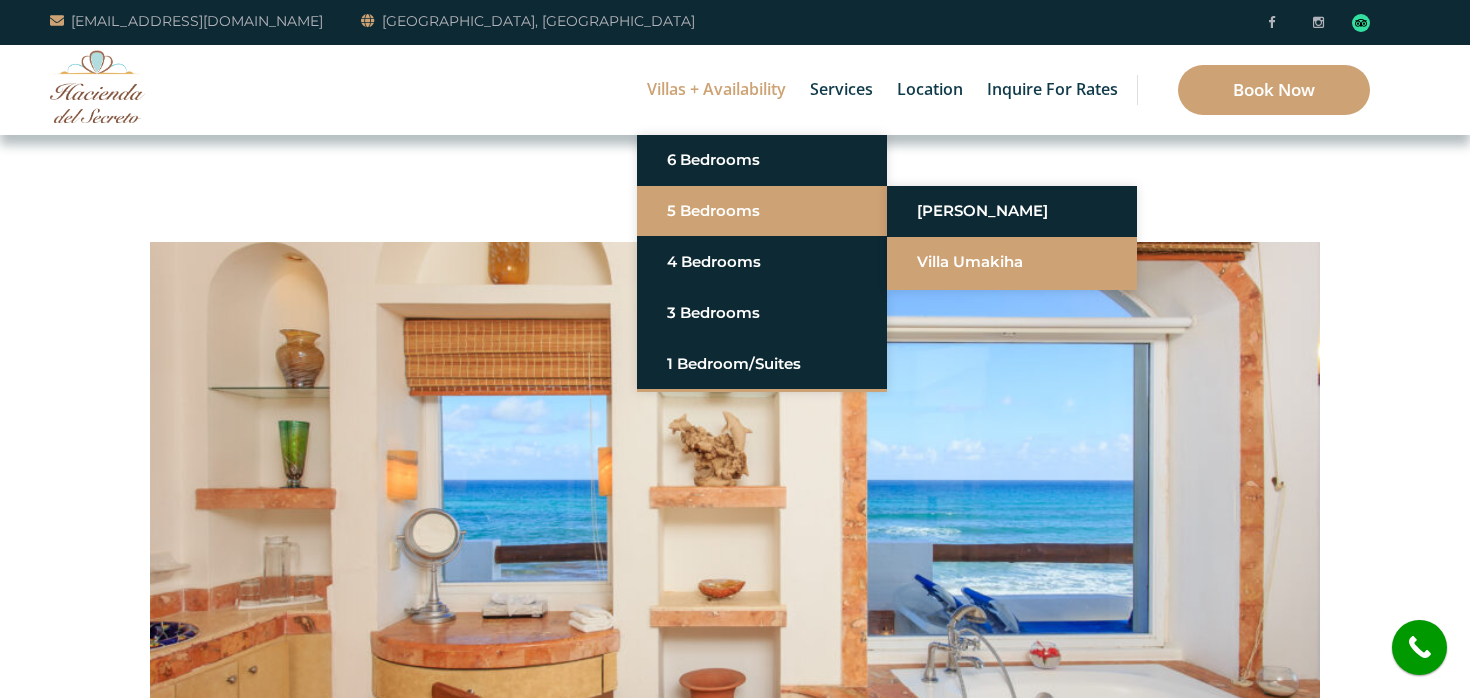 click on "Villa Umakiha" at bounding box center (1012, 262) 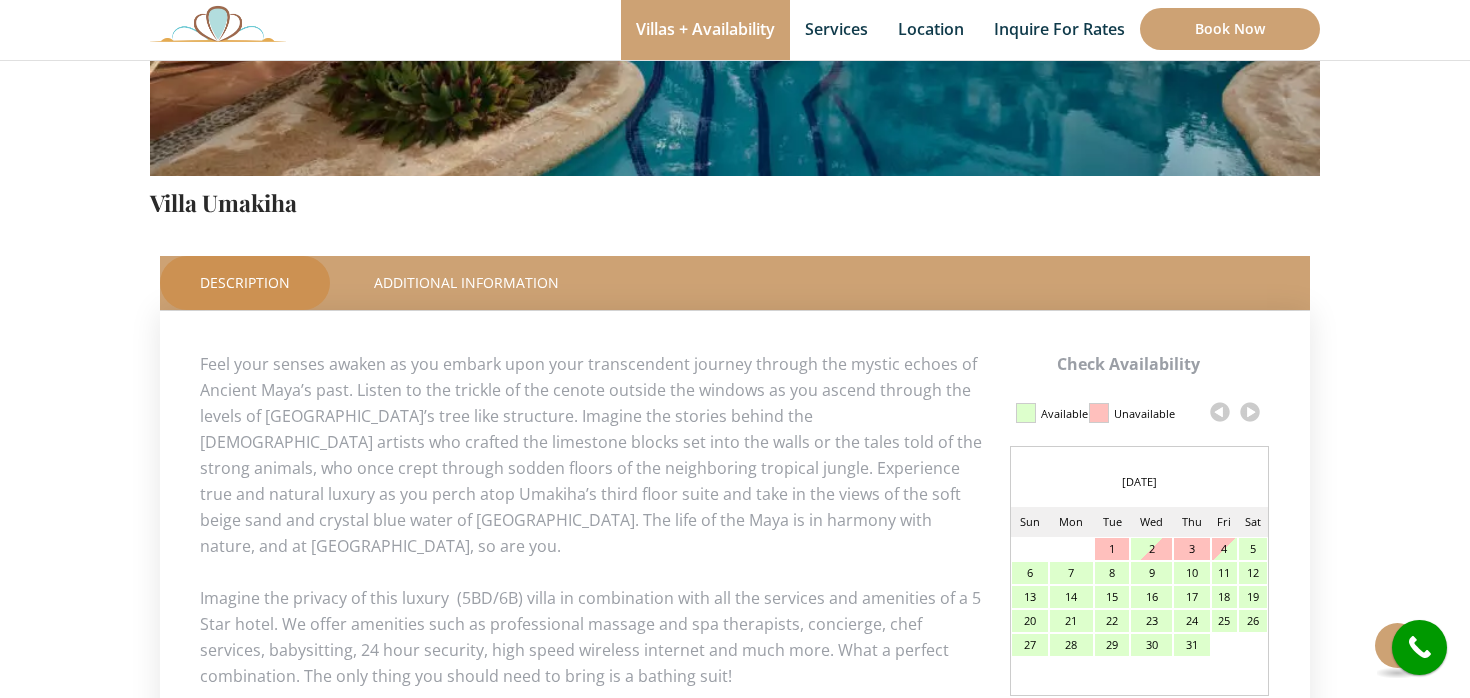 scroll, scrollTop: 696, scrollLeft: 0, axis: vertical 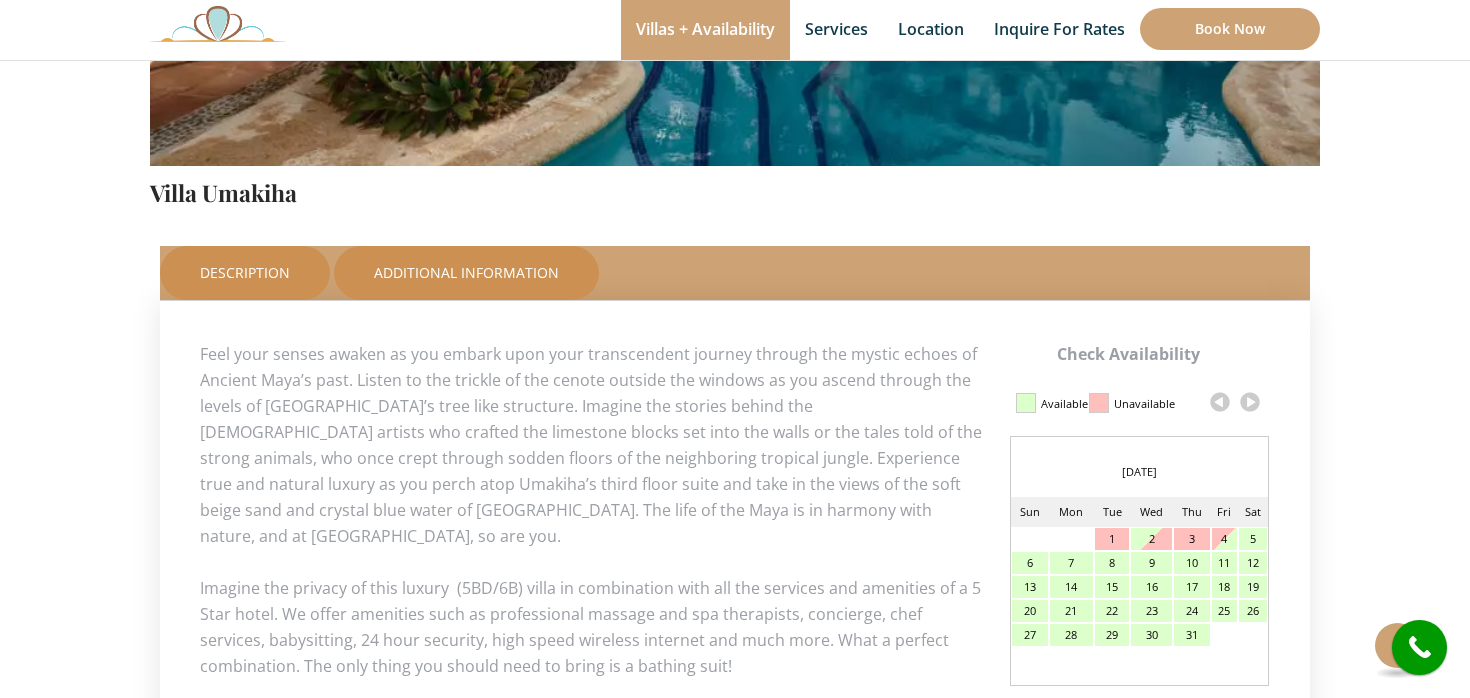 click on "Additional Information" at bounding box center [466, 273] 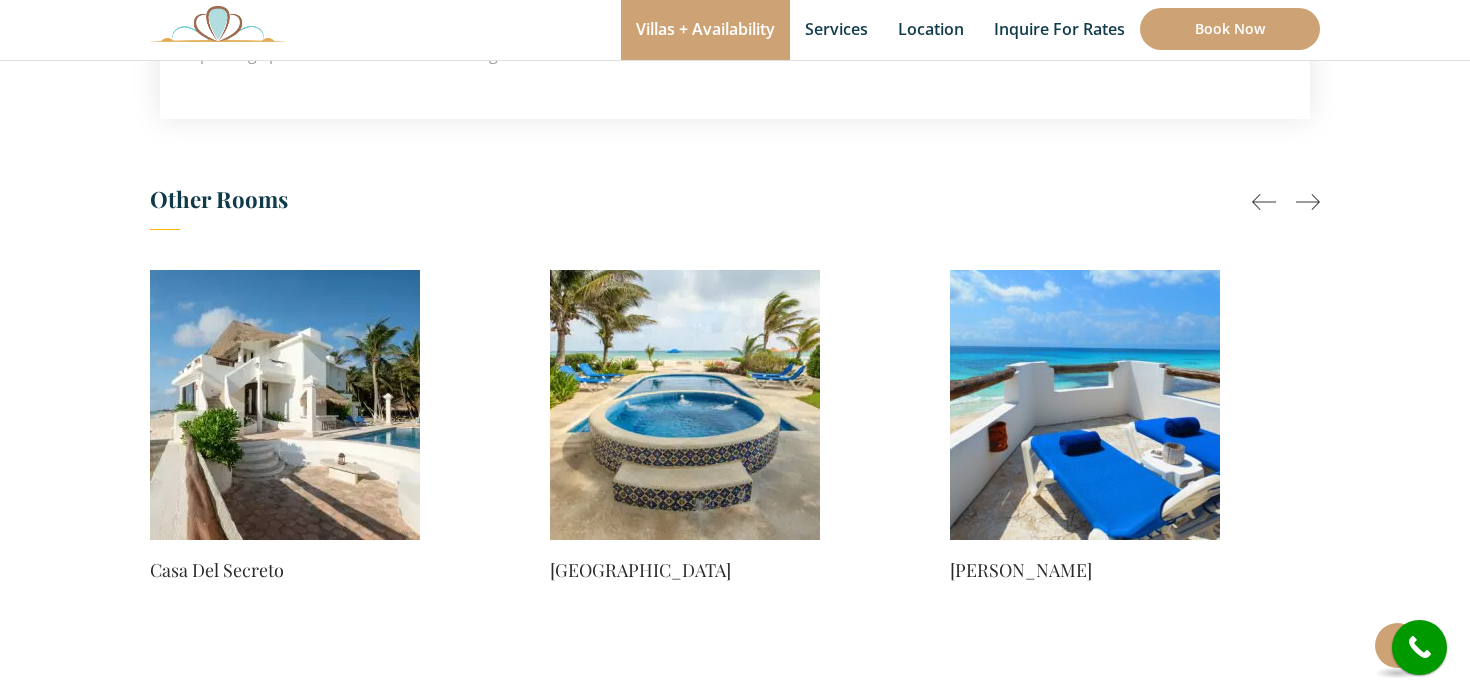 scroll, scrollTop: 1530, scrollLeft: 0, axis: vertical 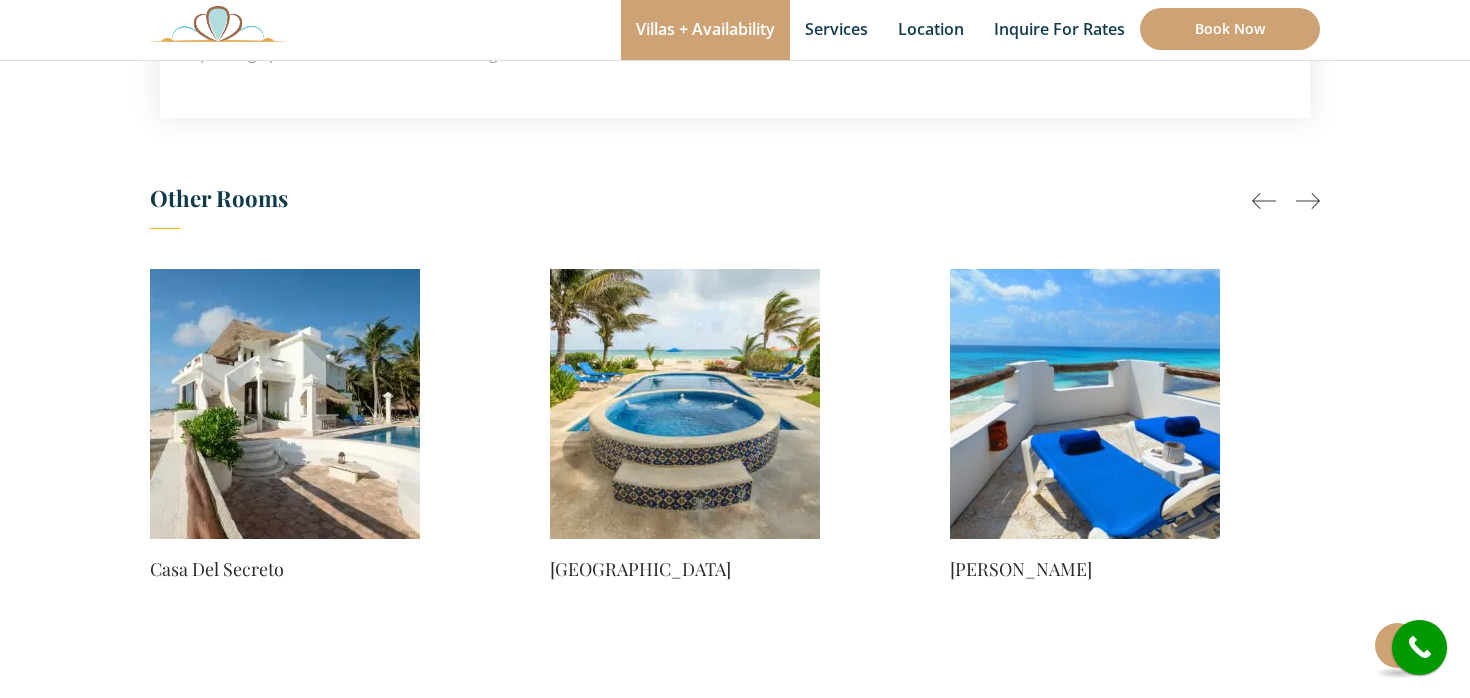 click at bounding box center [1308, 201] 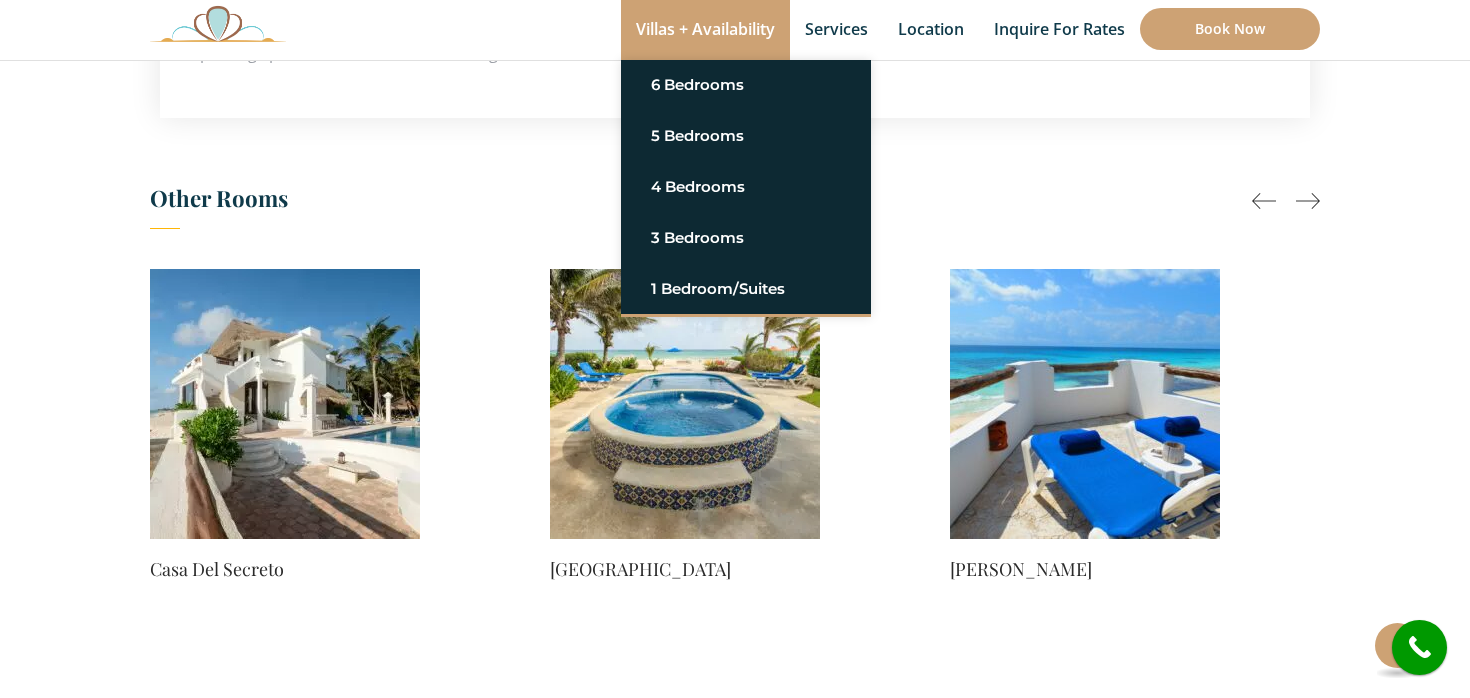 click on "Villas + Availability" at bounding box center (705, 30) 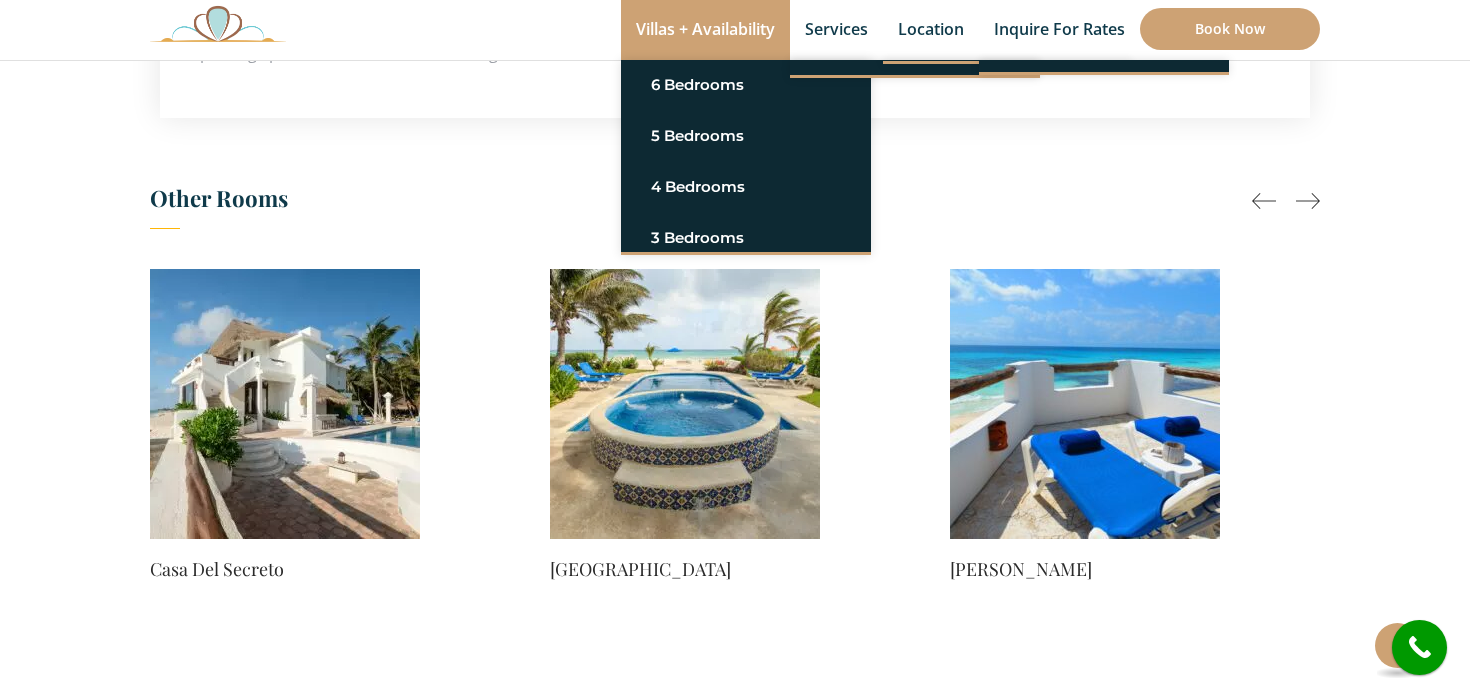click on "Villas + Availability" at bounding box center [705, 30] 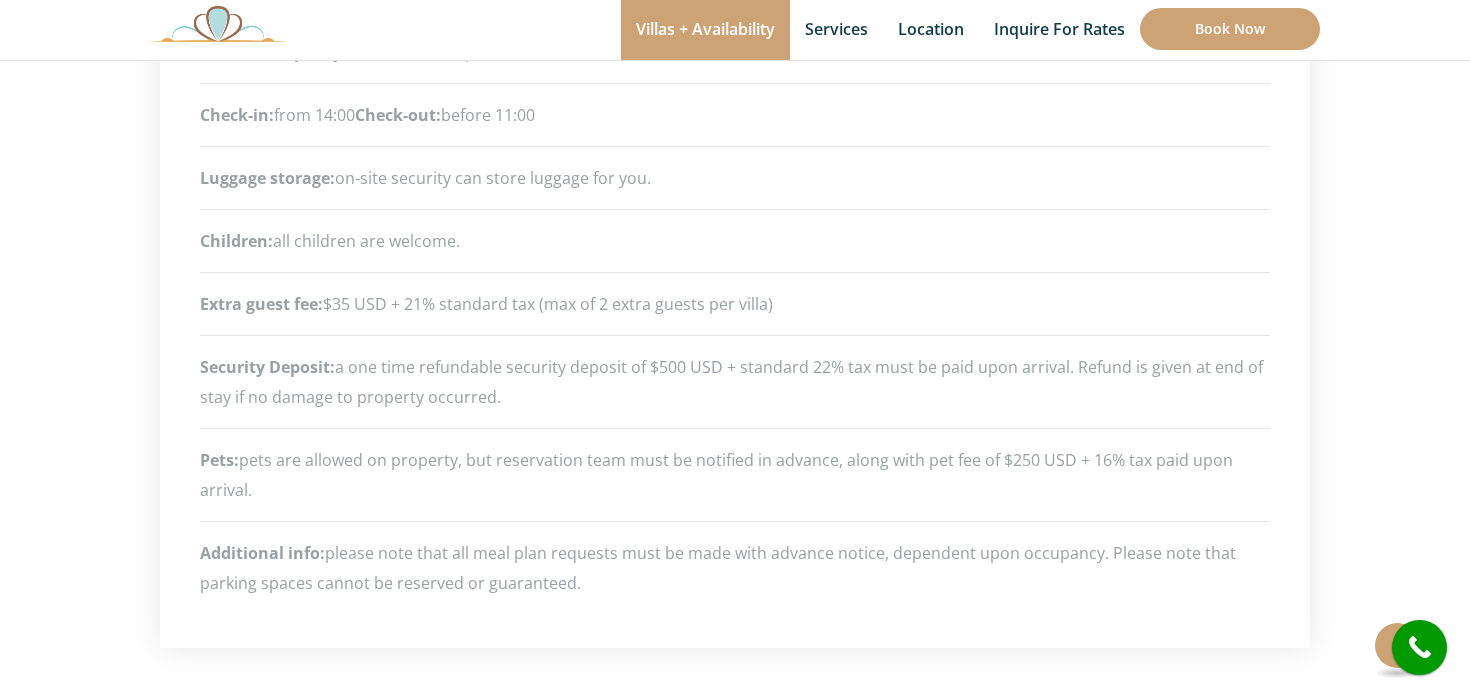 scroll, scrollTop: 0, scrollLeft: 0, axis: both 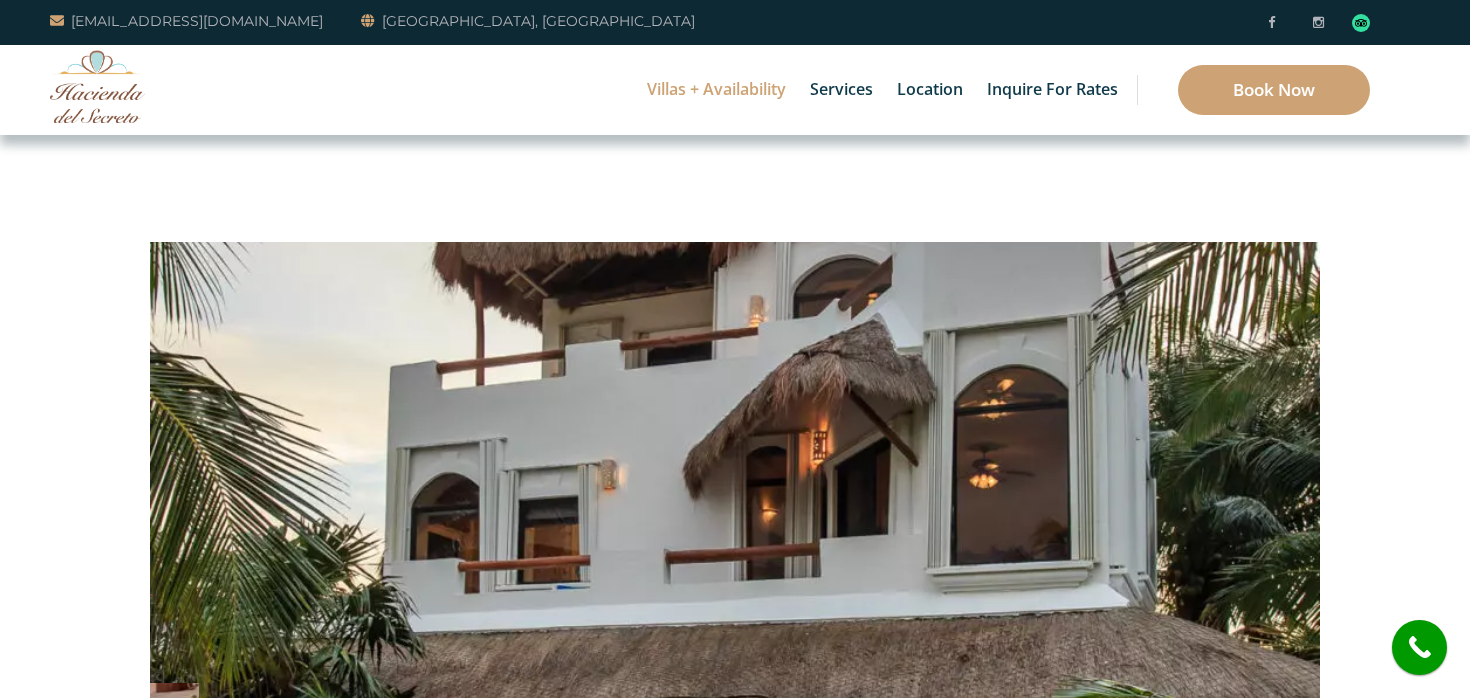 click at bounding box center [97, 86] 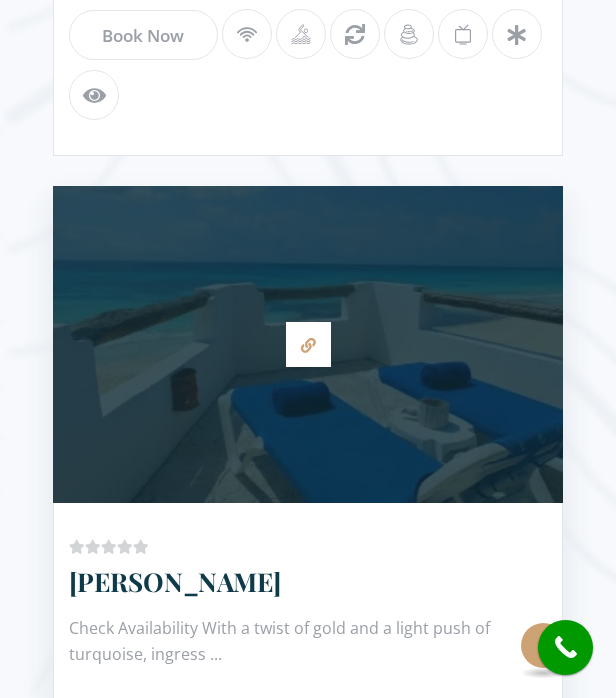 scroll, scrollTop: 1961, scrollLeft: 0, axis: vertical 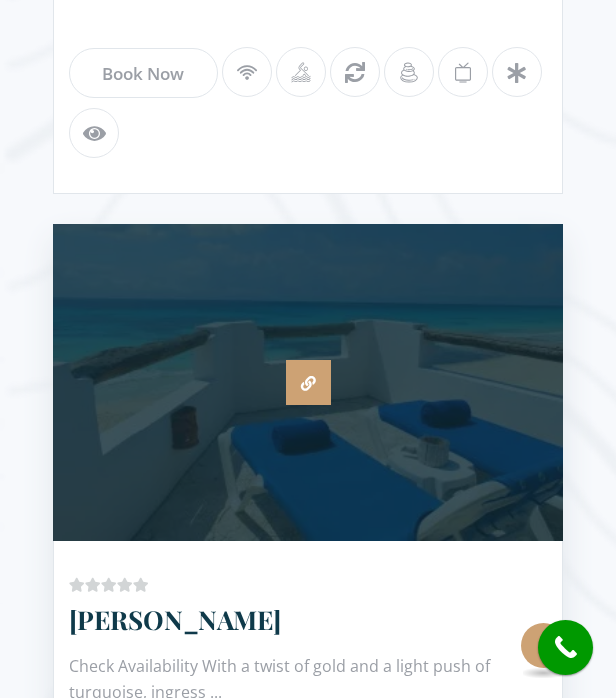click at bounding box center (308, 383) 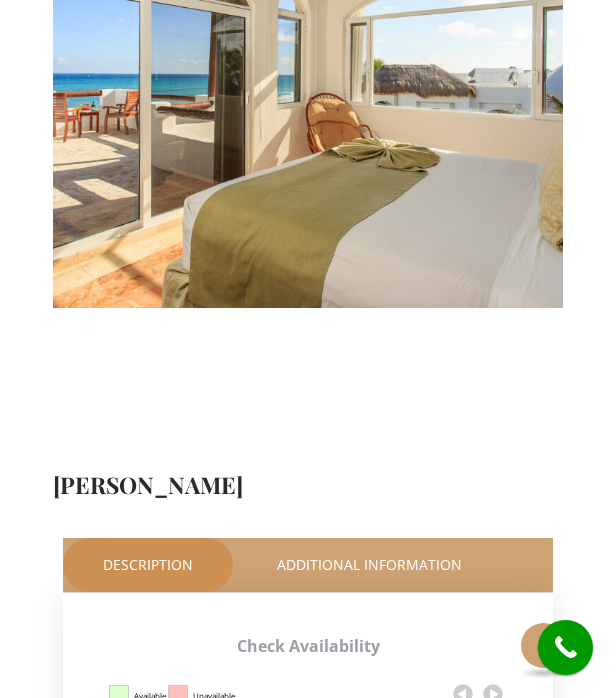 scroll, scrollTop: 525, scrollLeft: 0, axis: vertical 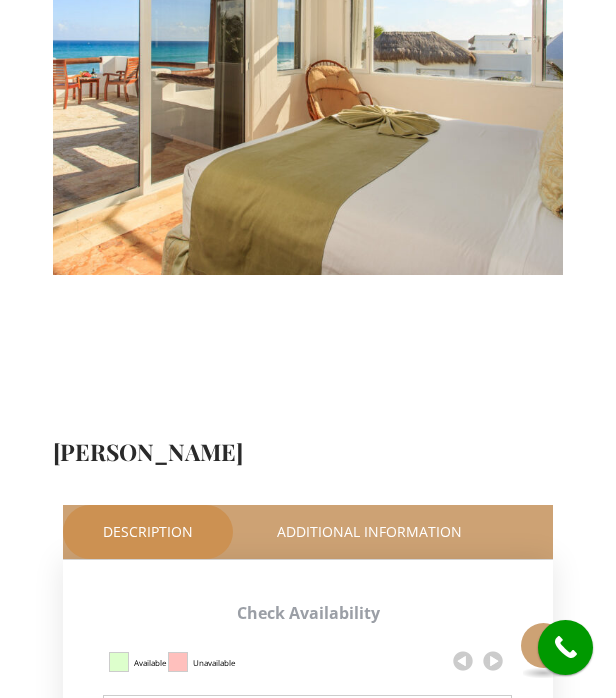 click at bounding box center [308, 510] 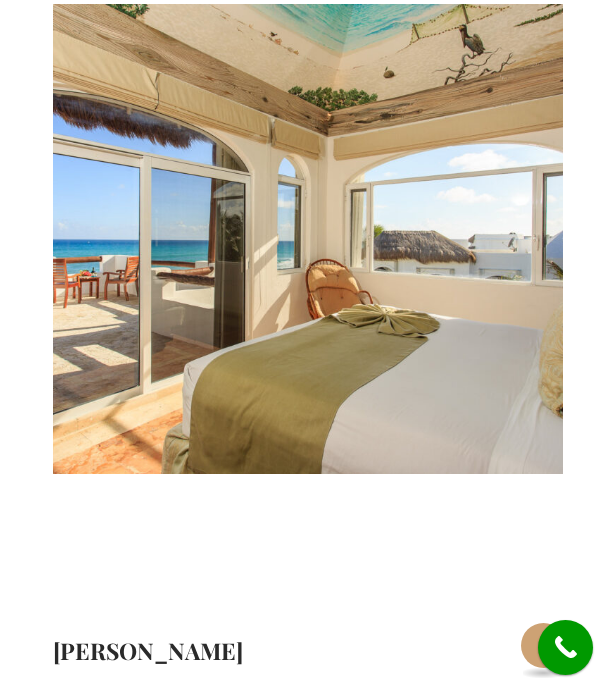 scroll, scrollTop: 0, scrollLeft: 0, axis: both 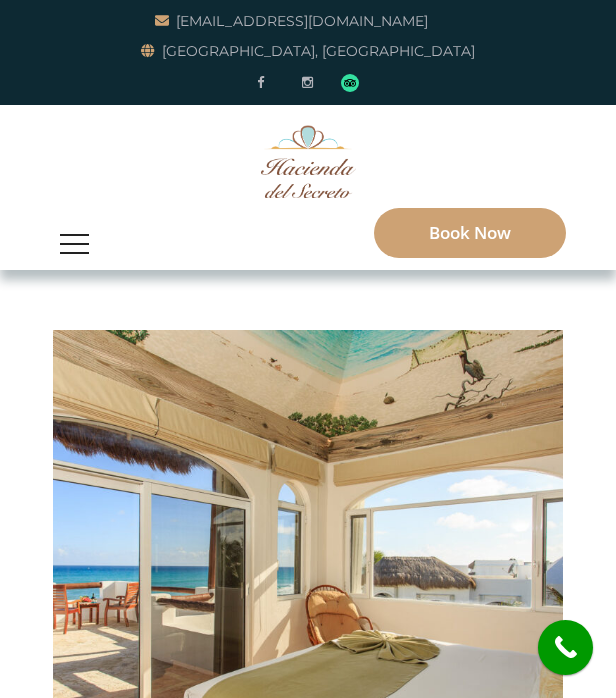 click at bounding box center (74, 235) 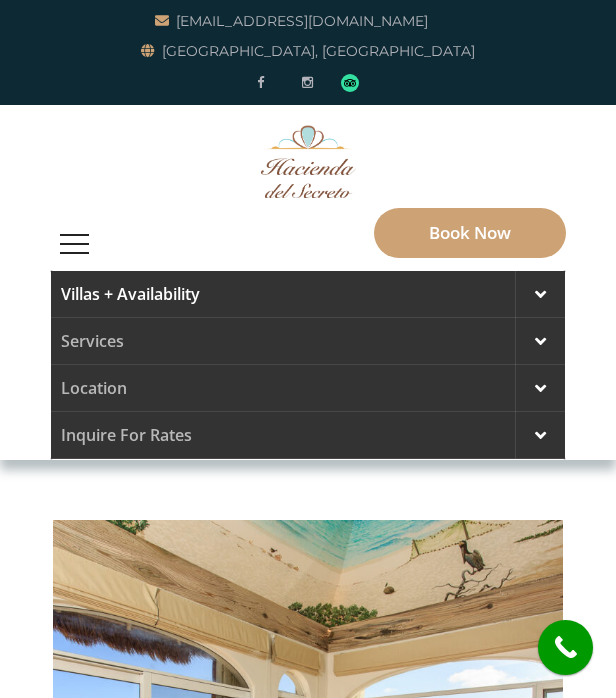 click at bounding box center (540, 294) 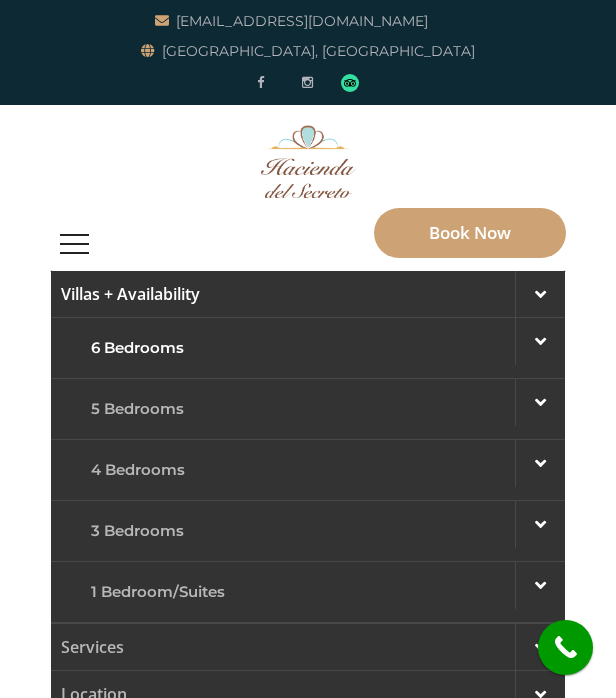 click at bounding box center [540, 341] 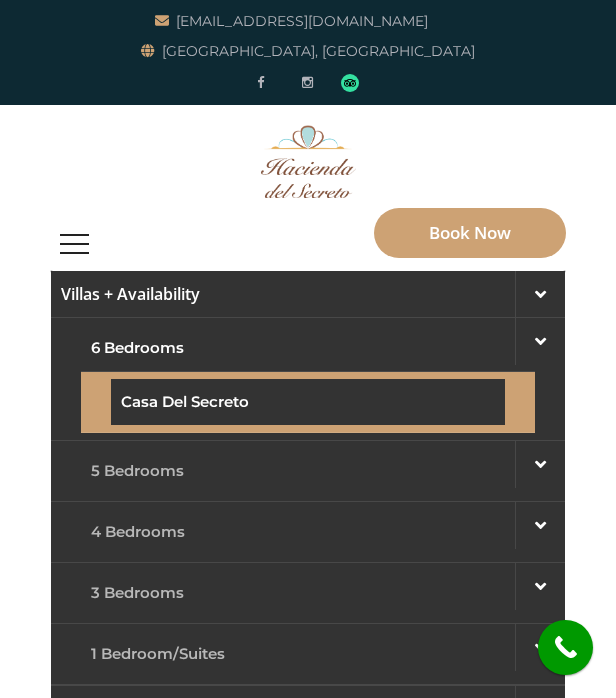 click on "Casa del Secreto" at bounding box center (308, 402) 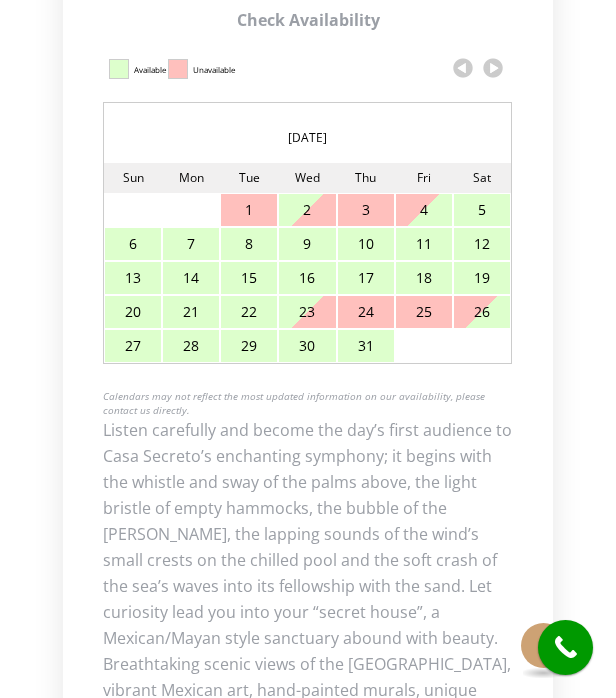 scroll, scrollTop: 730, scrollLeft: 0, axis: vertical 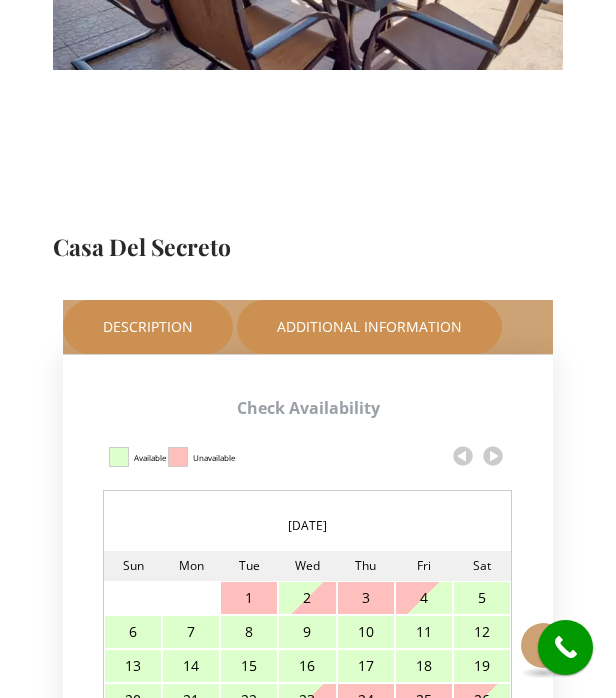 click on "Additional Information" at bounding box center [369, 327] 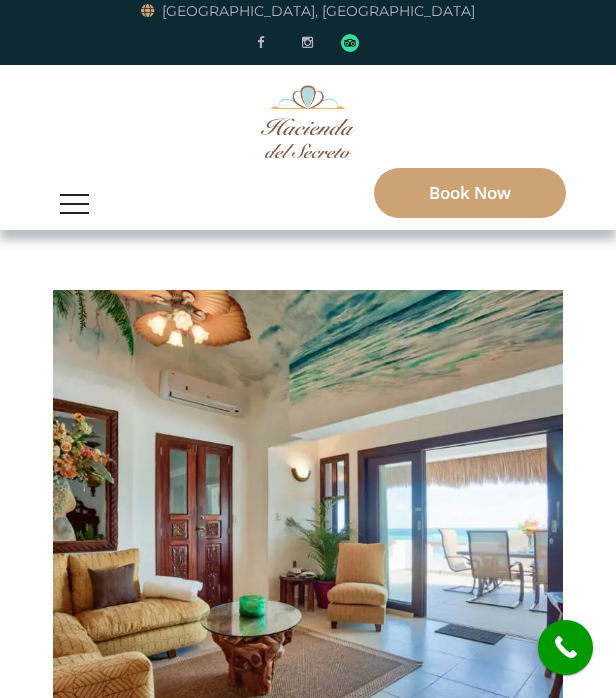 scroll, scrollTop: 0, scrollLeft: 0, axis: both 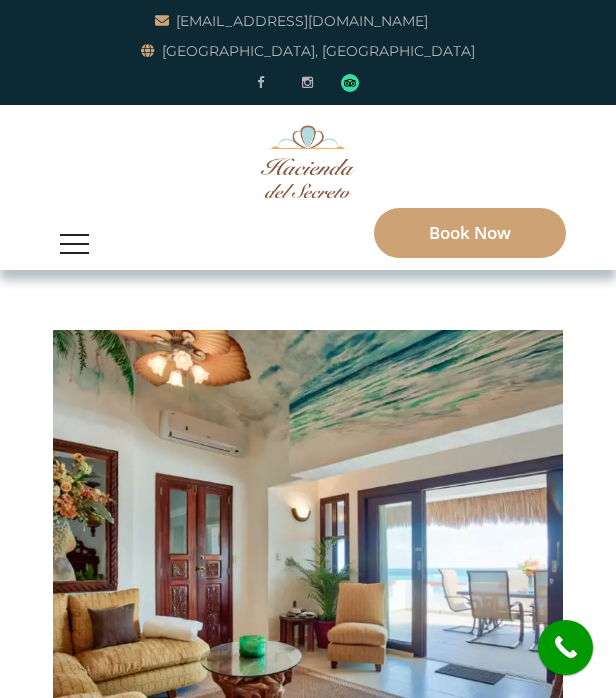 click at bounding box center [74, 244] 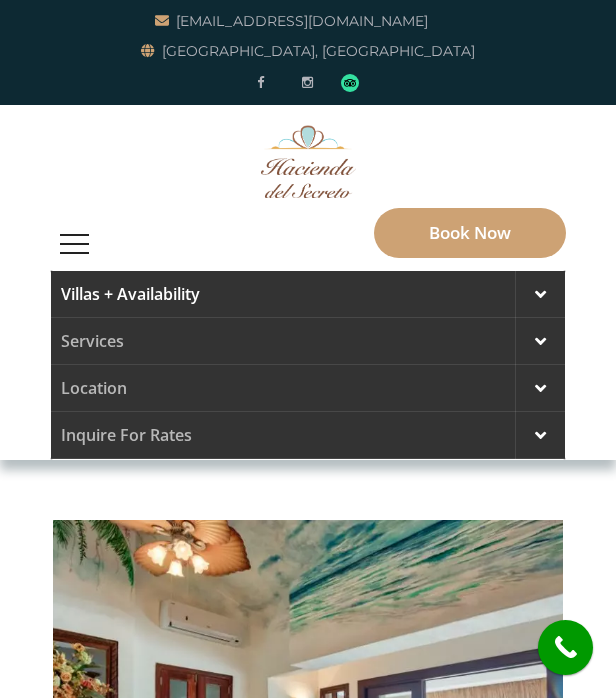 click at bounding box center (540, 294) 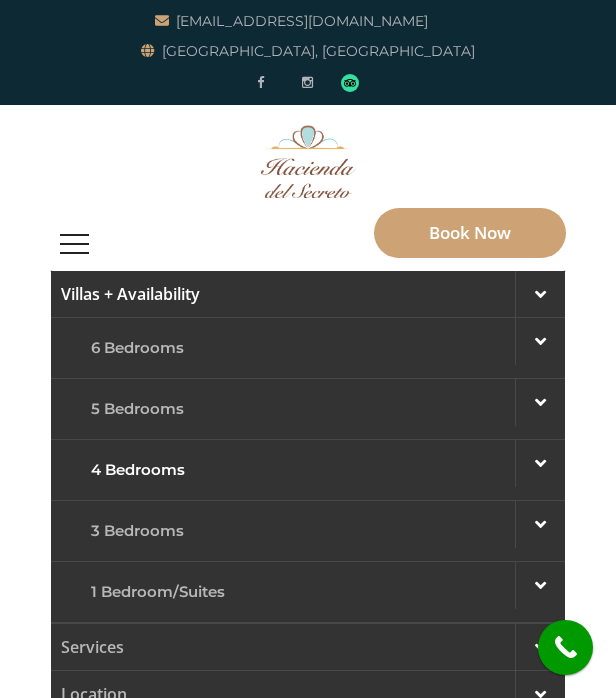 click at bounding box center (540, 463) 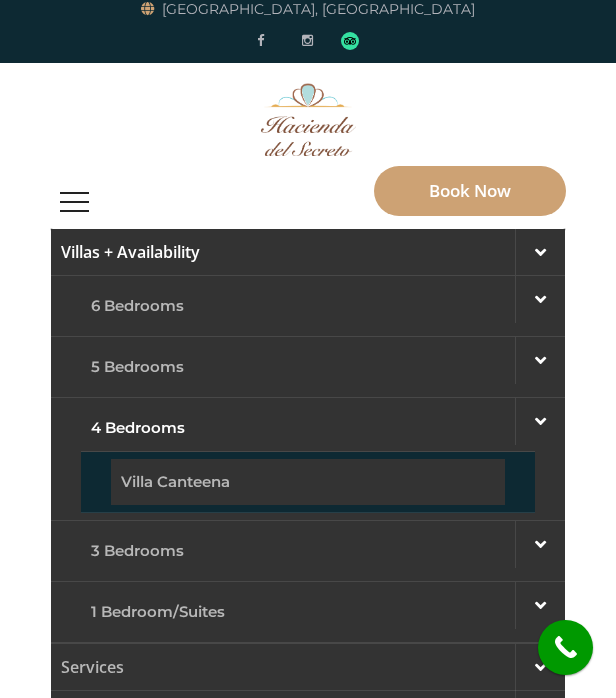 scroll, scrollTop: 44, scrollLeft: 0, axis: vertical 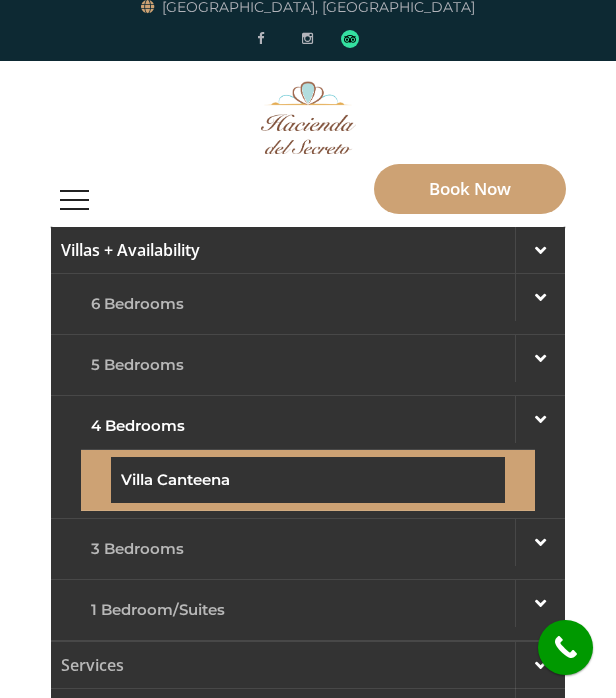 click on "Villa Canteena" at bounding box center (308, 480) 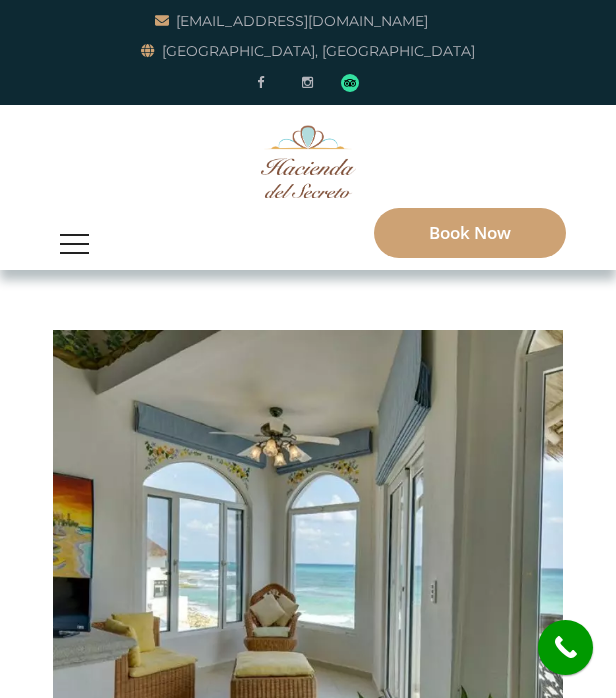 scroll, scrollTop: 977, scrollLeft: 0, axis: vertical 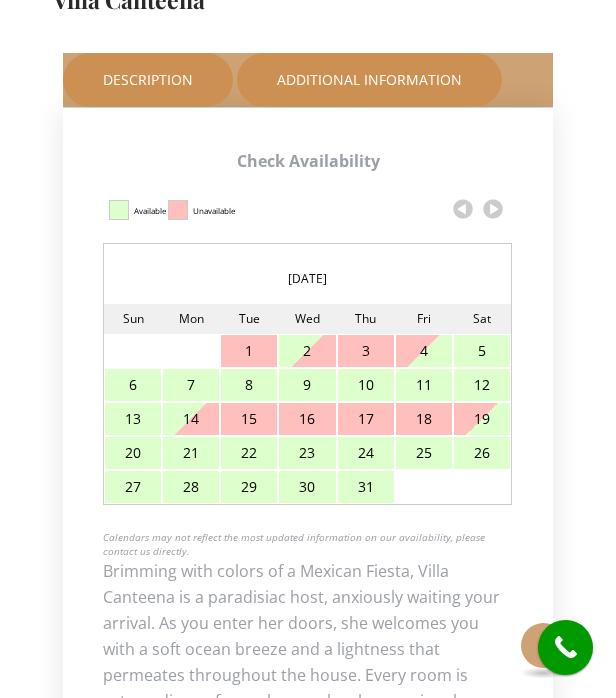 click on "Additional Information" at bounding box center (369, 80) 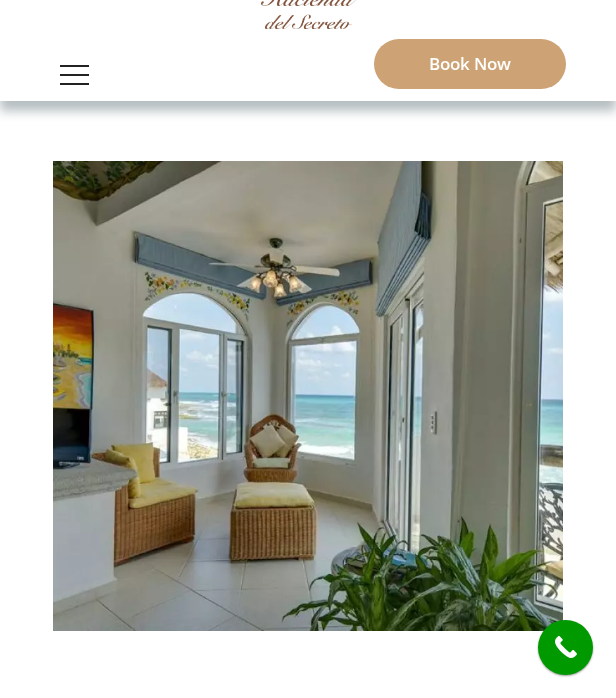 scroll, scrollTop: 0, scrollLeft: 0, axis: both 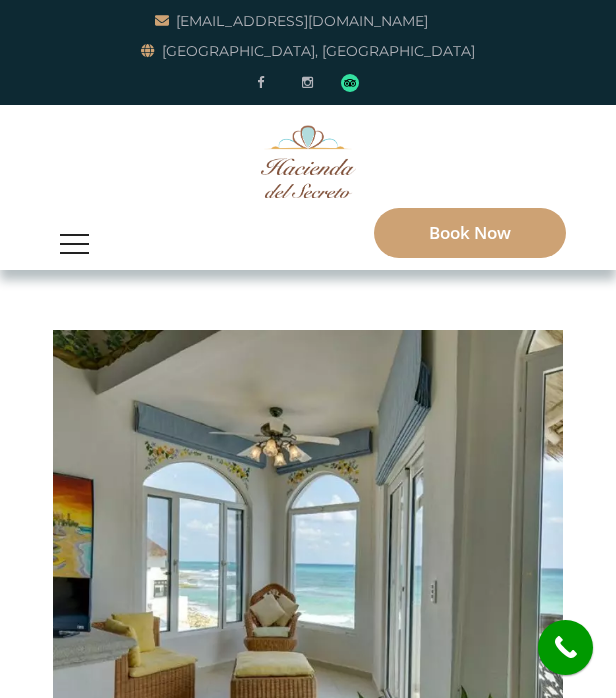 click at bounding box center [74, 244] 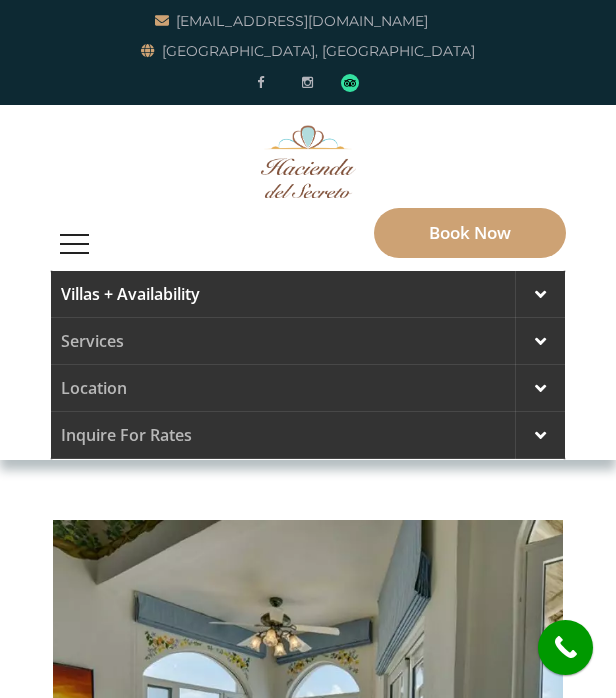 click at bounding box center (540, 294) 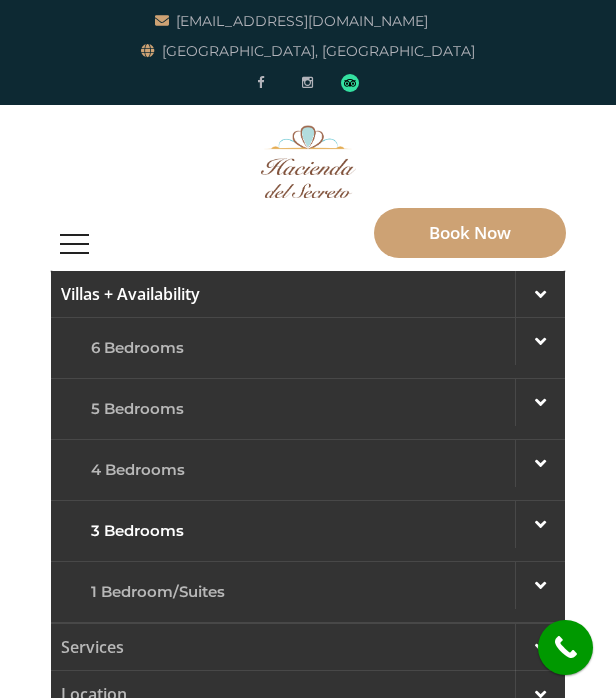 click at bounding box center (540, 524) 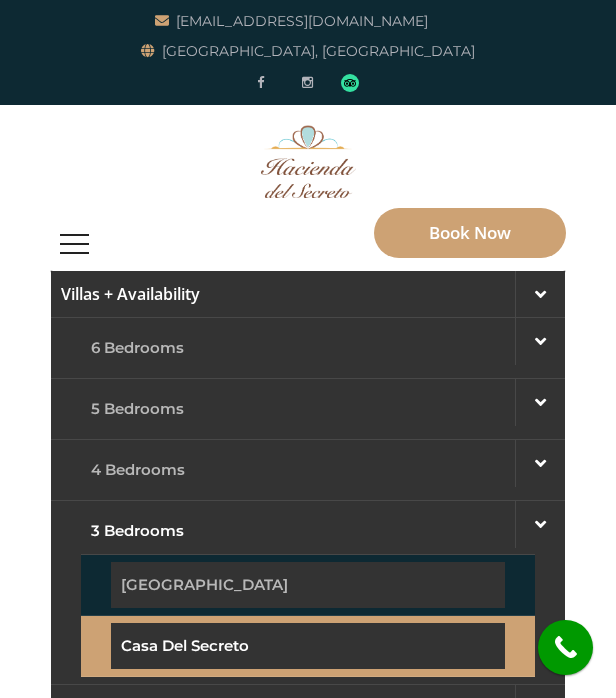 click on "Casa del Secreto" at bounding box center [308, 646] 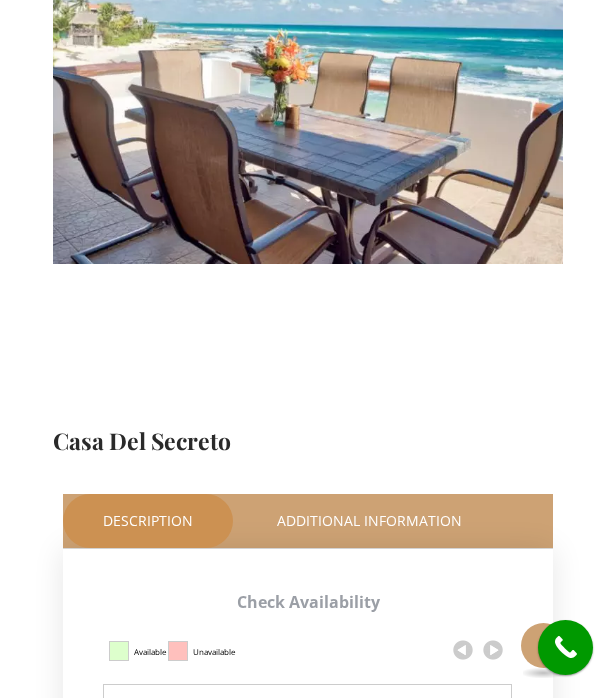 scroll, scrollTop: 544, scrollLeft: 0, axis: vertical 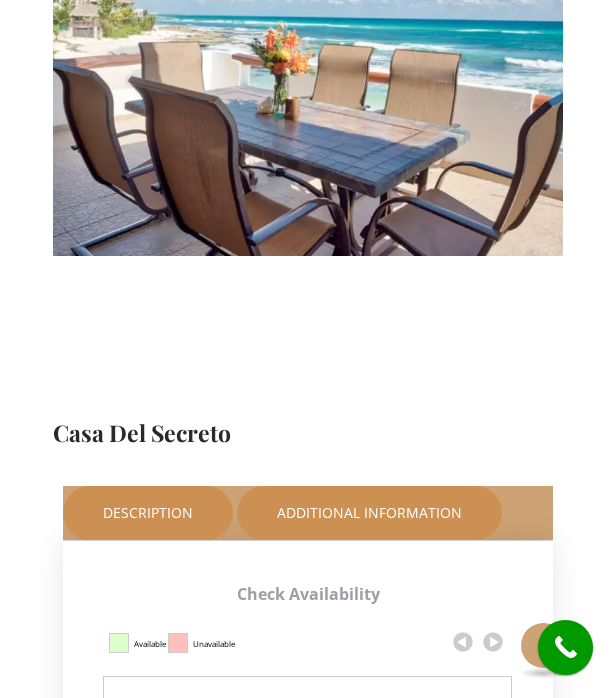 click on "Additional Information" at bounding box center [369, 513] 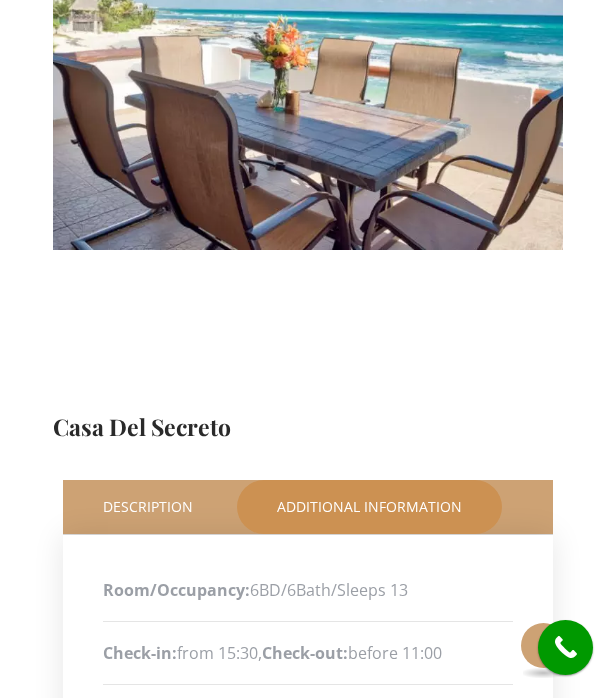 scroll, scrollTop: 0, scrollLeft: 0, axis: both 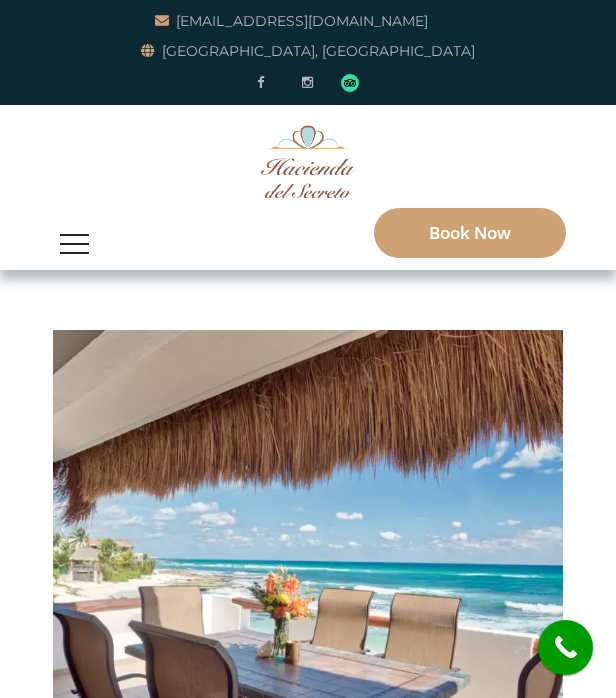 click at bounding box center (74, 244) 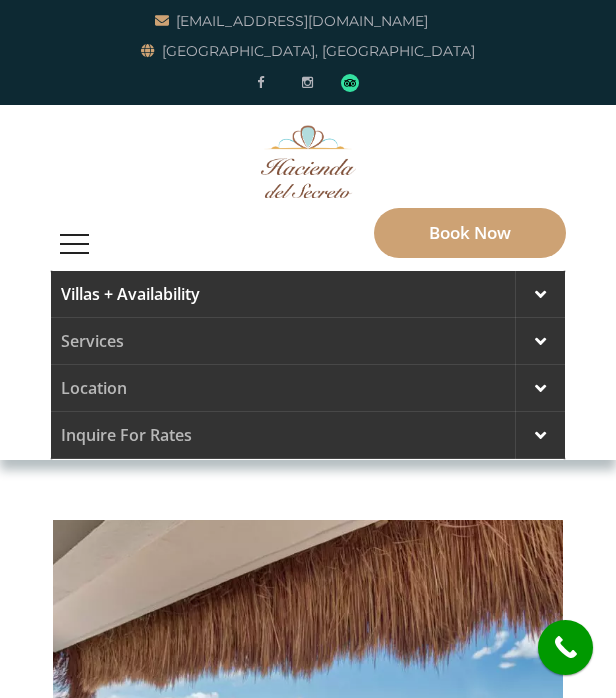 click at bounding box center [540, 294] 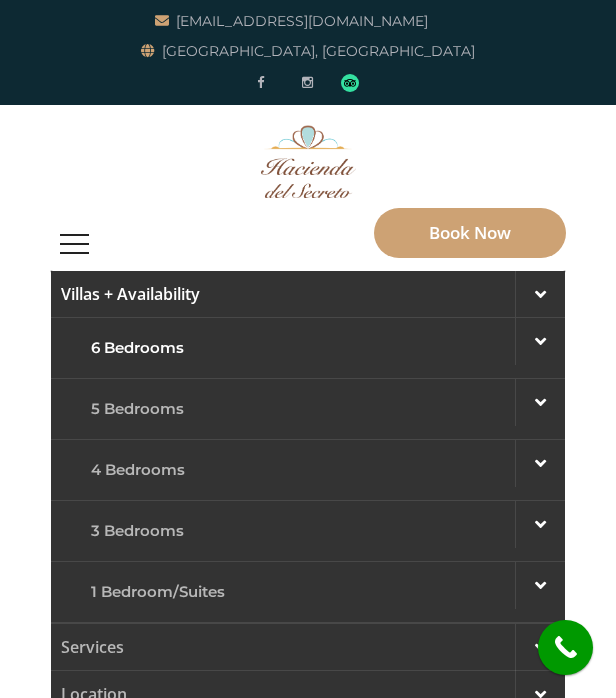 click at bounding box center [540, 341] 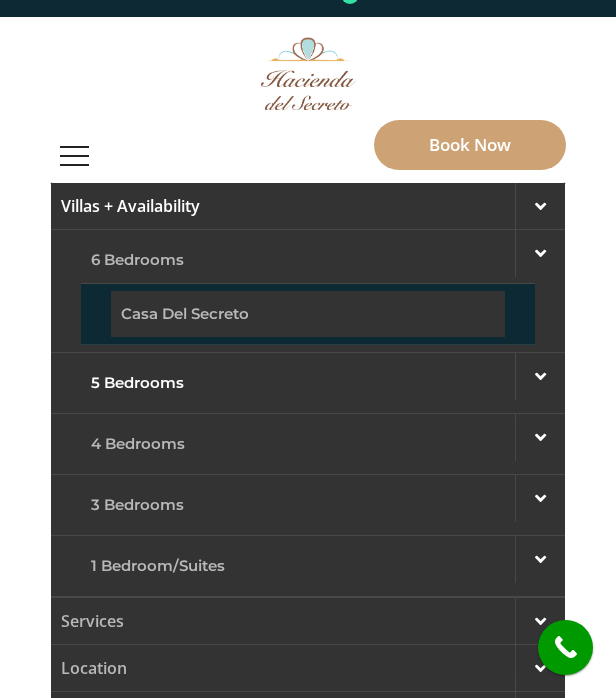 scroll, scrollTop: 95, scrollLeft: 0, axis: vertical 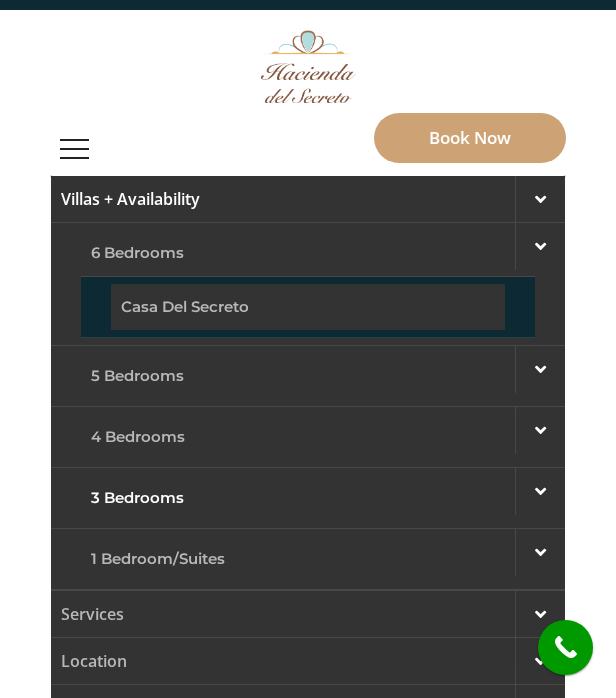 click at bounding box center (540, 491) 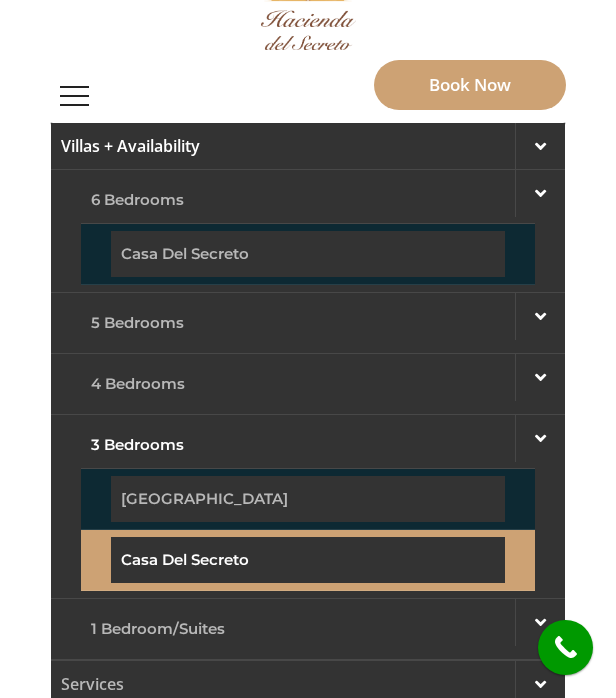 scroll, scrollTop: 189, scrollLeft: 0, axis: vertical 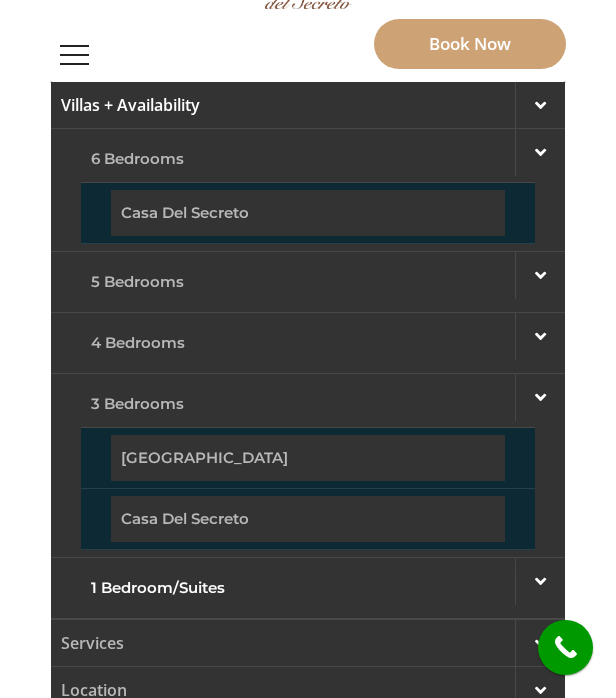 click at bounding box center (540, 581) 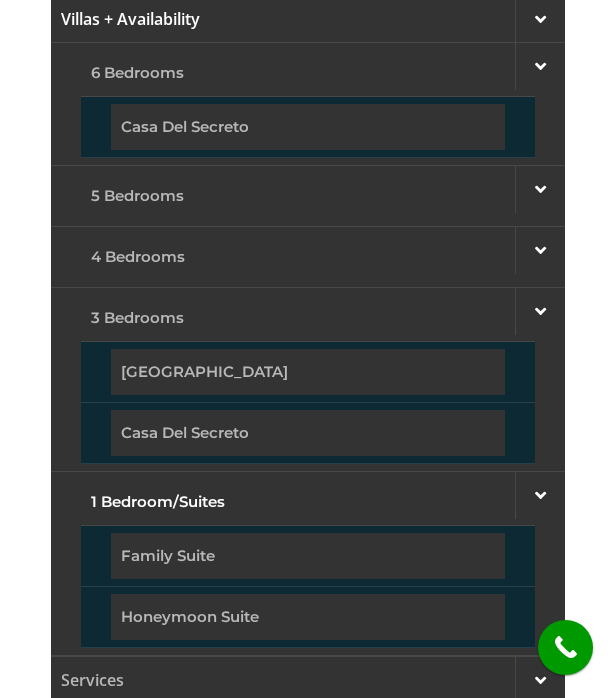 scroll, scrollTop: 287, scrollLeft: 0, axis: vertical 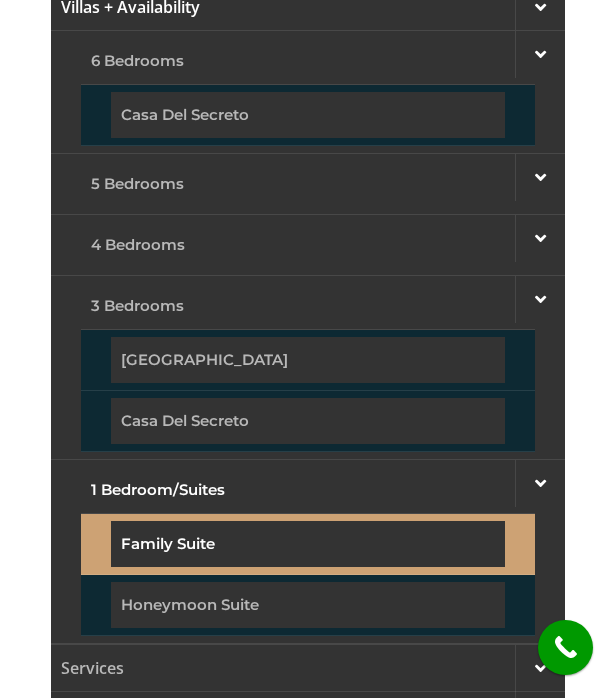 click on "Family Suite" at bounding box center [308, 544] 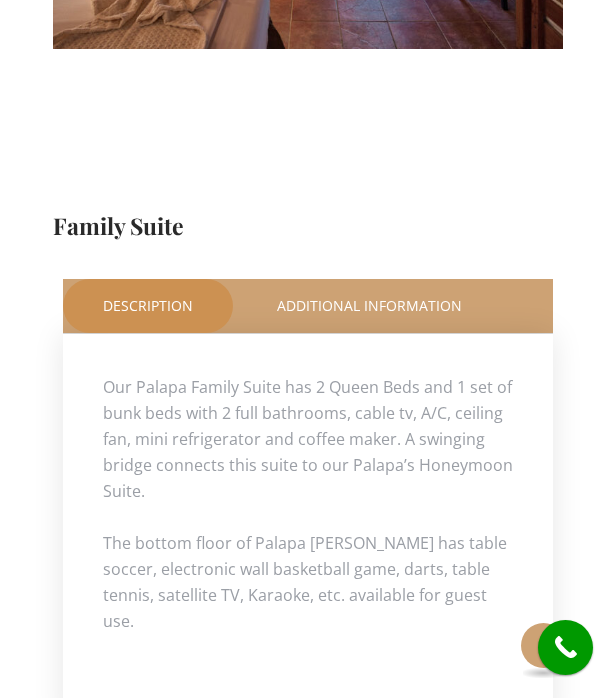 scroll, scrollTop: 749, scrollLeft: 0, axis: vertical 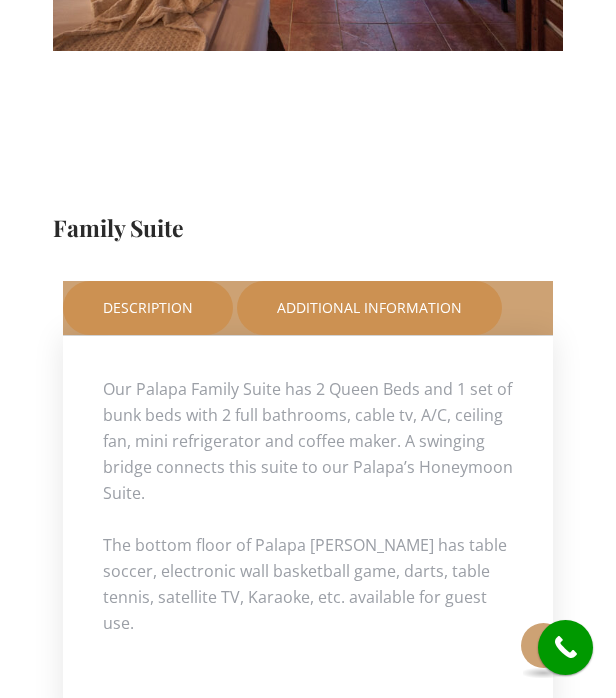 click on "Additional Information" at bounding box center (369, 308) 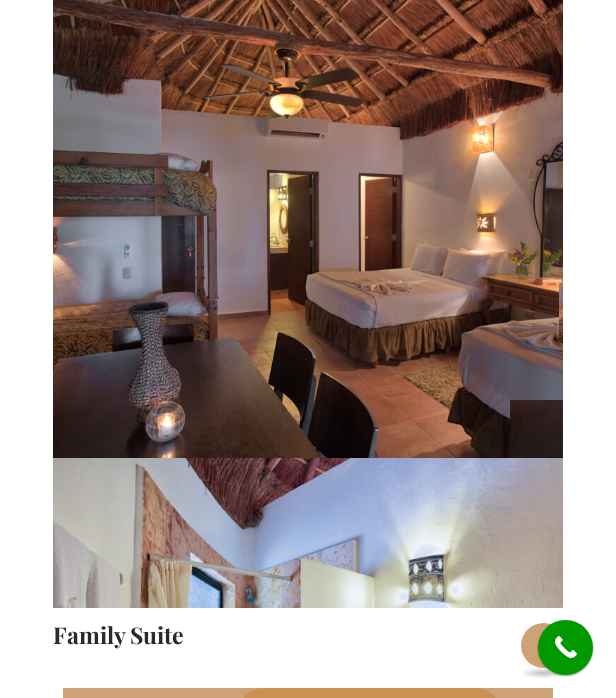 scroll, scrollTop: 0, scrollLeft: 0, axis: both 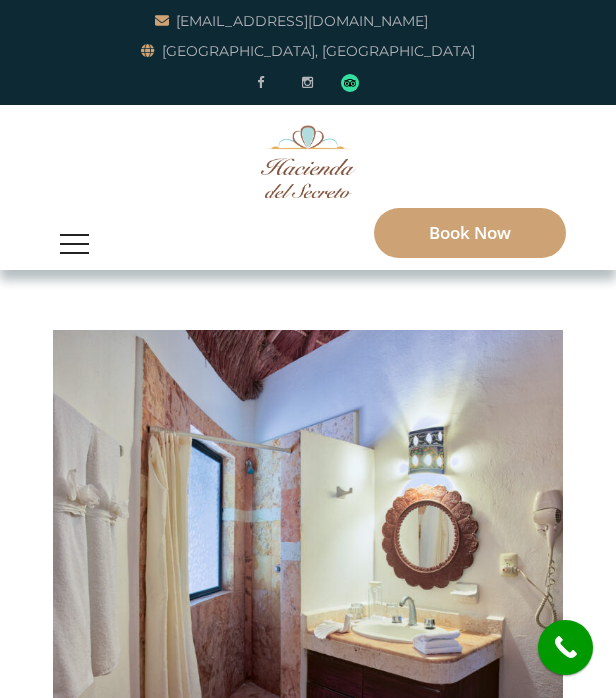 click at bounding box center (74, 244) 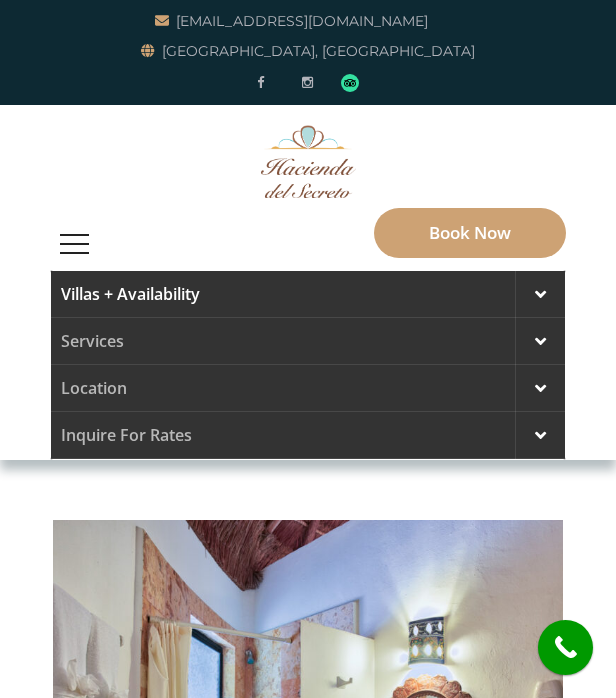 click at bounding box center [540, 294] 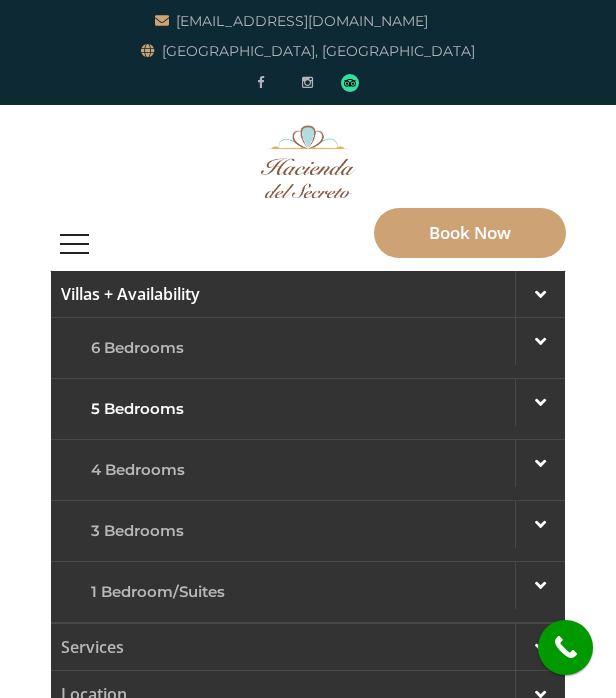 click at bounding box center [540, 402] 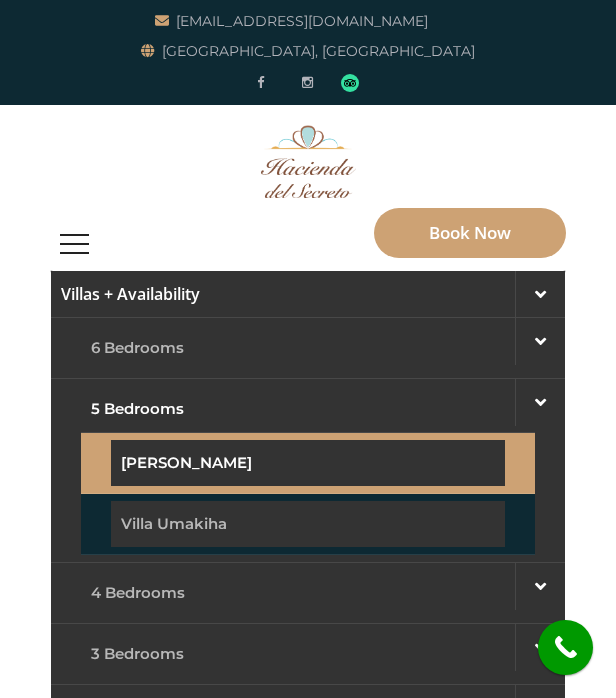 click on "[PERSON_NAME]" at bounding box center [308, 463] 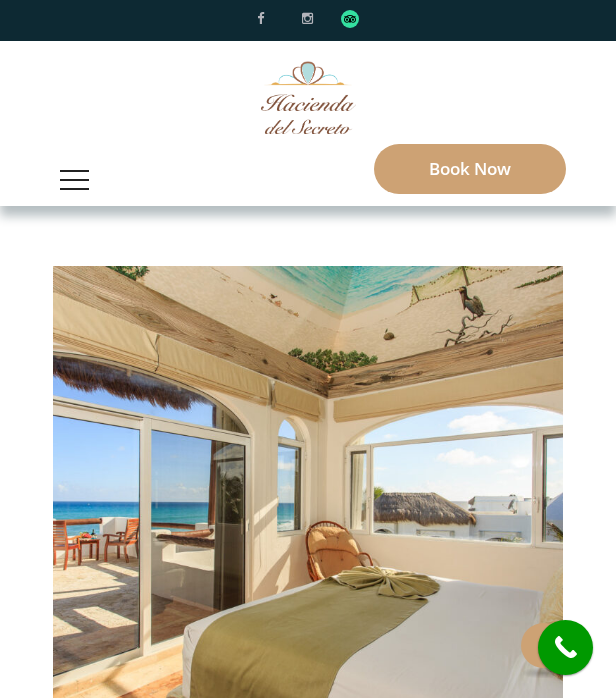 scroll, scrollTop: 8, scrollLeft: 0, axis: vertical 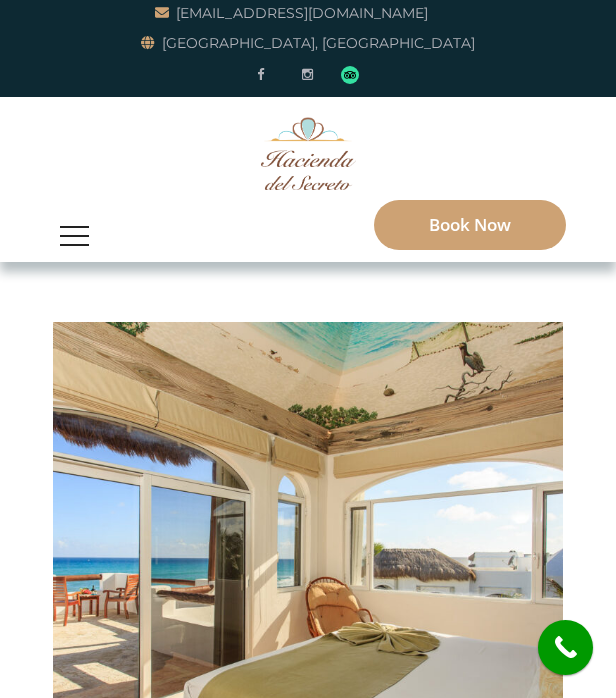 click at bounding box center [74, 236] 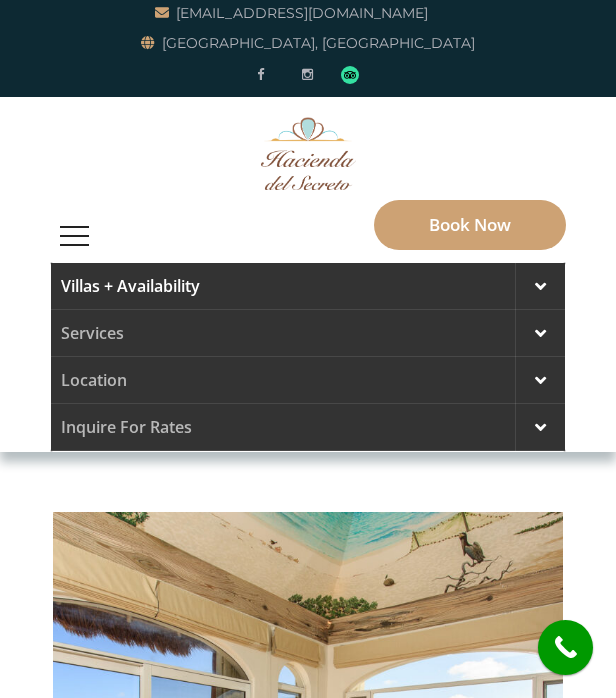 click at bounding box center (540, 286) 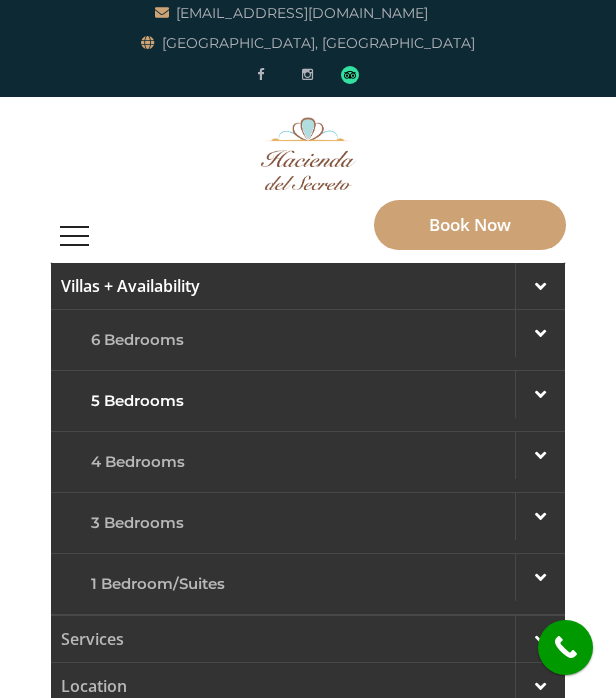 click at bounding box center [540, 394] 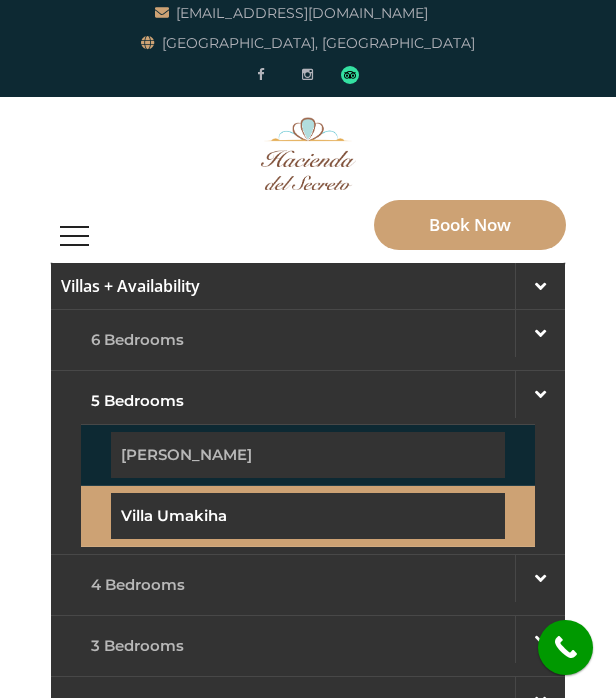 click on "Villa Umakiha" at bounding box center (308, 516) 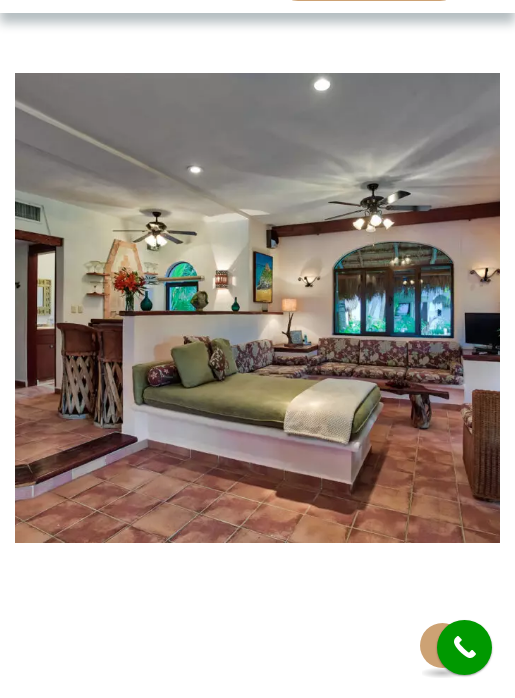 scroll, scrollTop: 0, scrollLeft: 0, axis: both 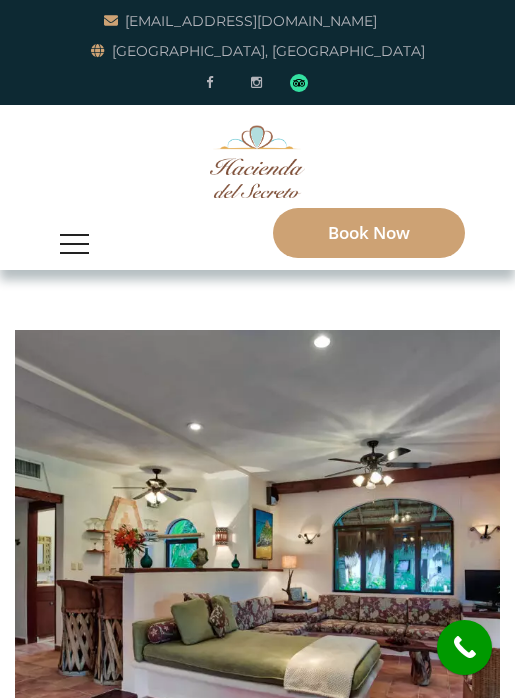 click at bounding box center (257, 161) 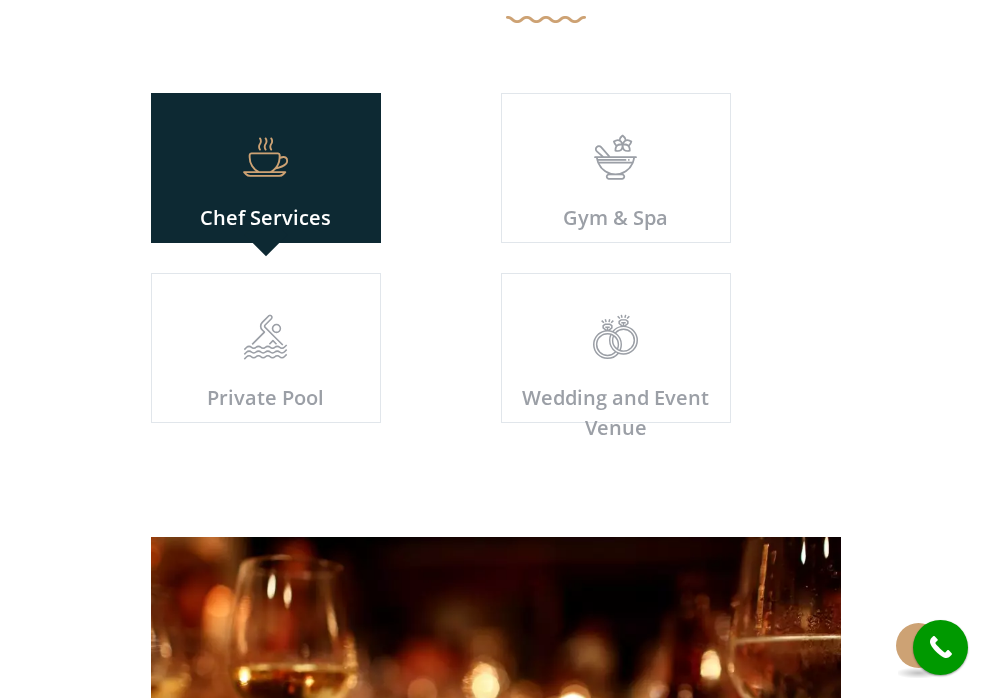 scroll, scrollTop: 7210, scrollLeft: 0, axis: vertical 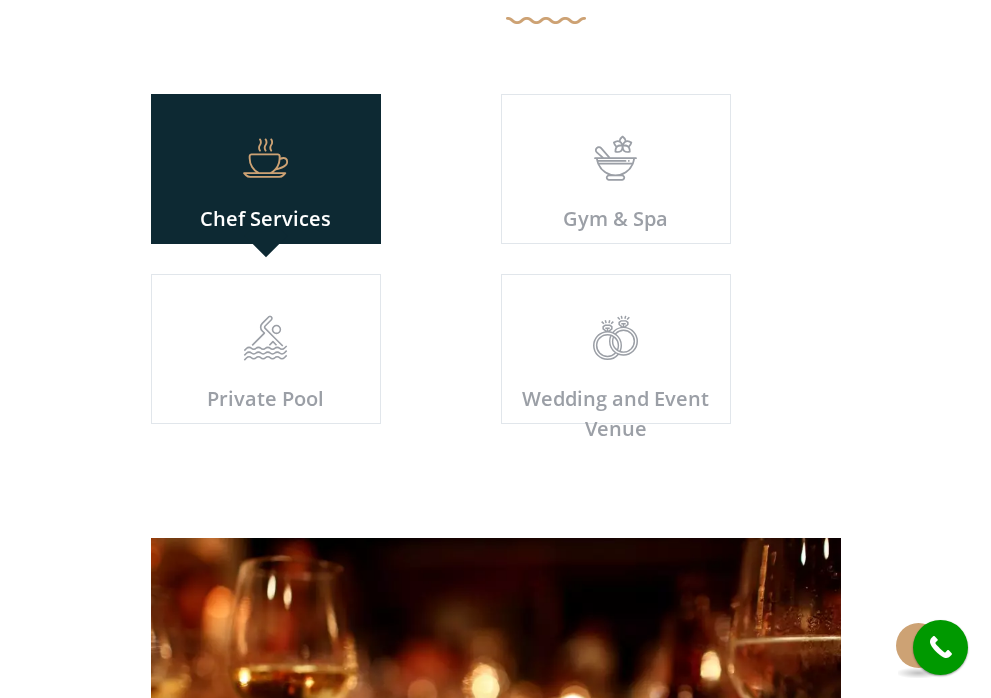click on "Wedding and Event Venue" at bounding box center (616, 414) 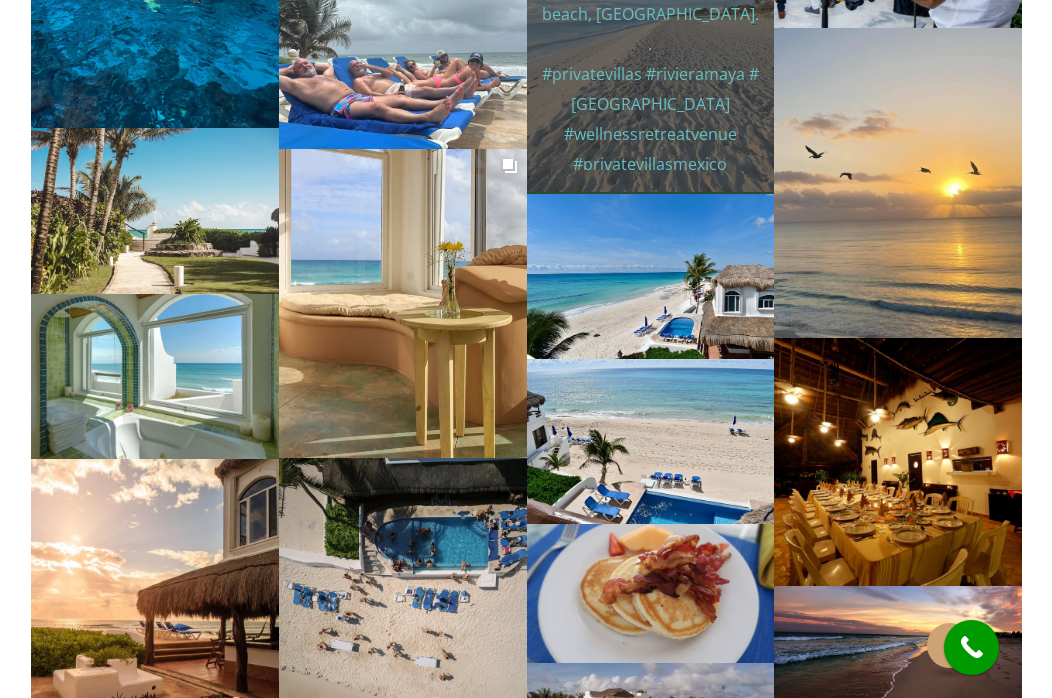 scroll, scrollTop: 8174, scrollLeft: 0, axis: vertical 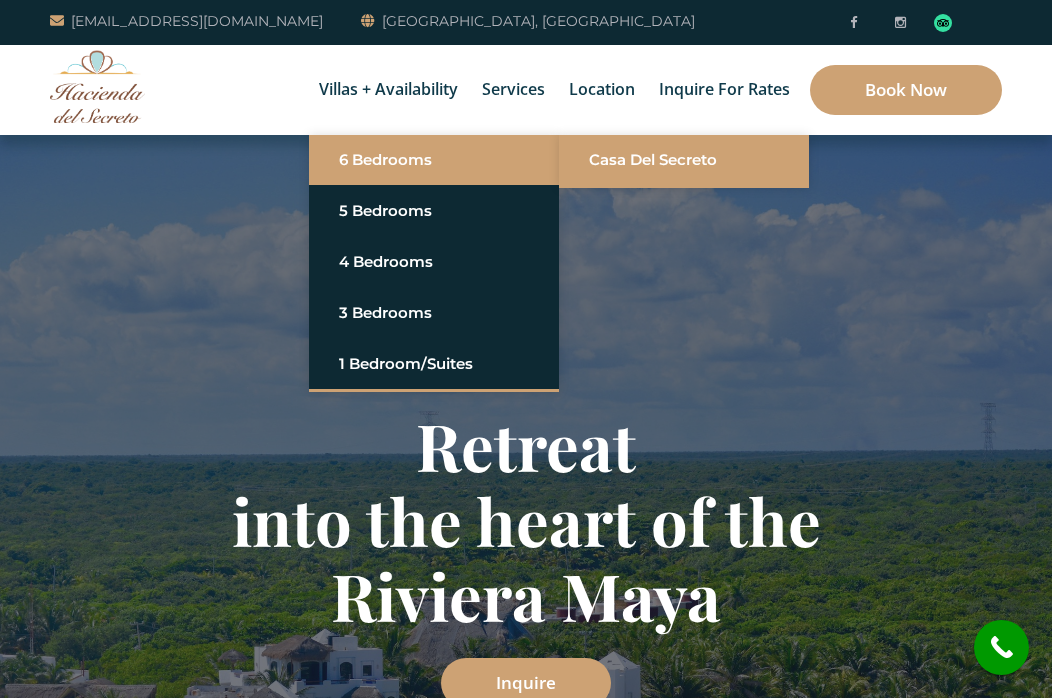 click on "Casa del Secreto" at bounding box center [684, 160] 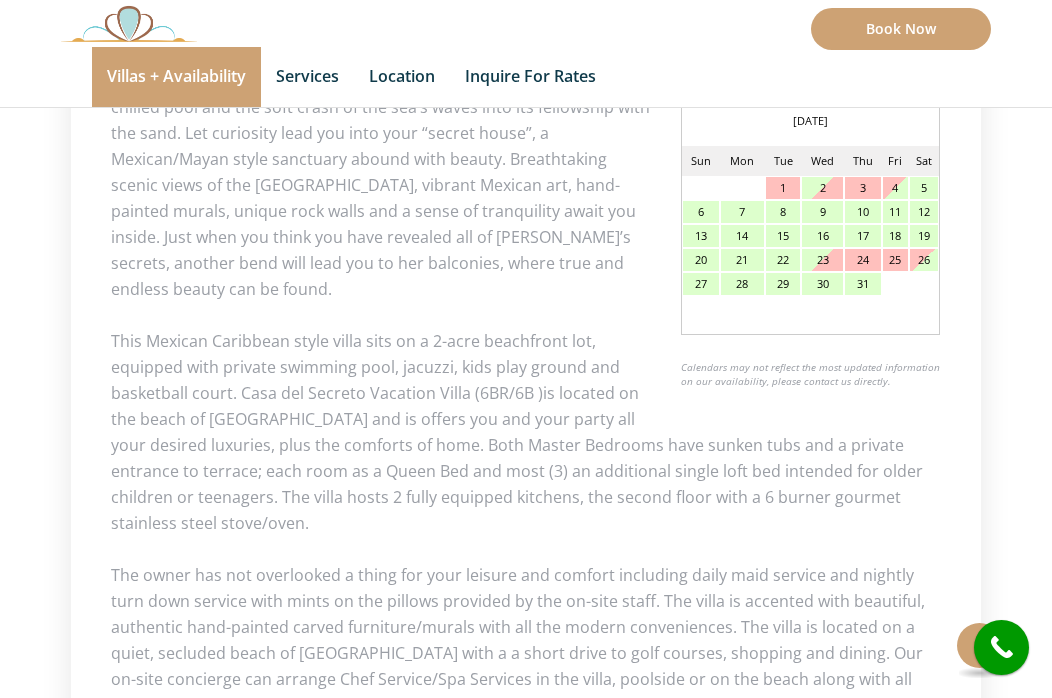 scroll, scrollTop: 1051, scrollLeft: 0, axis: vertical 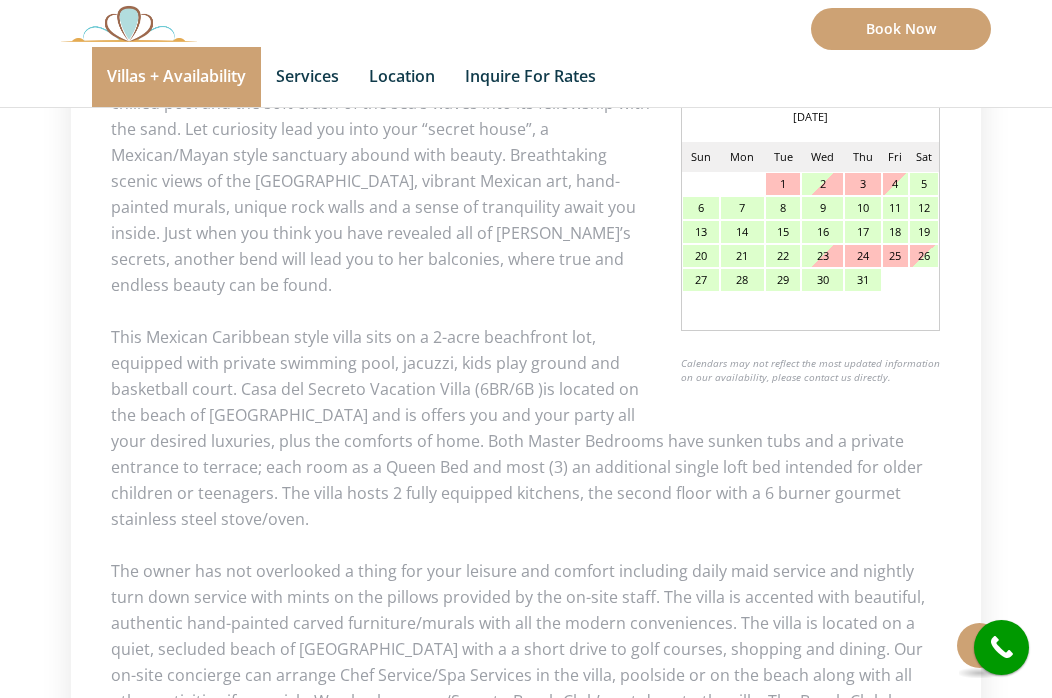 click on "This Mexican Caribbean style villa sits on a 2-acre beachfront lot, equipped with private swimming pool, jacuzzi, kids play ground and basketball court. Casa del Secreto Vacation Villa (6BR/6B )is located on the beach of [GEOGRAPHIC_DATA] and is offers you and your party all your desired luxuries, plus the comforts of home. Both Master Bedrooms have sunken tubs and a private entrance to terrace; each room as a Queen Bed and most (3) an additional single loft bed intended for older children or teenagers. The villa hosts 2 fully equipped kitchens, the second floor with a 6 burner gourmet stainless steel stove/oven." at bounding box center [526, 428] 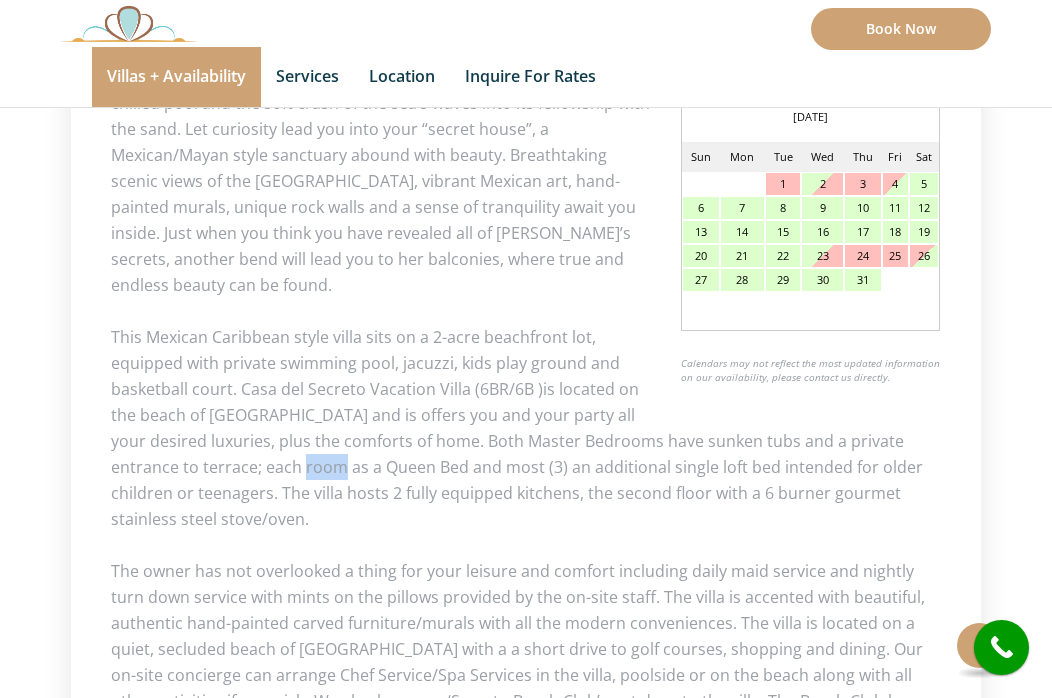 click on "This Mexican Caribbean style villa sits on a 2-acre beachfront lot, equipped with private swimming pool, jacuzzi, kids play ground and basketball court. Casa del Secreto Vacation Villa (6BR/6B )is located on the beach of [GEOGRAPHIC_DATA] and is offers you and your party all your desired luxuries, plus the comforts of home. Both Master Bedrooms have sunken tubs and a private entrance to terrace; each room as a Queen Bed and most (3) an additional single loft bed intended for older children or teenagers. The villa hosts 2 fully equipped kitchens, the second floor with a 6 burner gourmet stainless steel stove/oven." at bounding box center [526, 428] 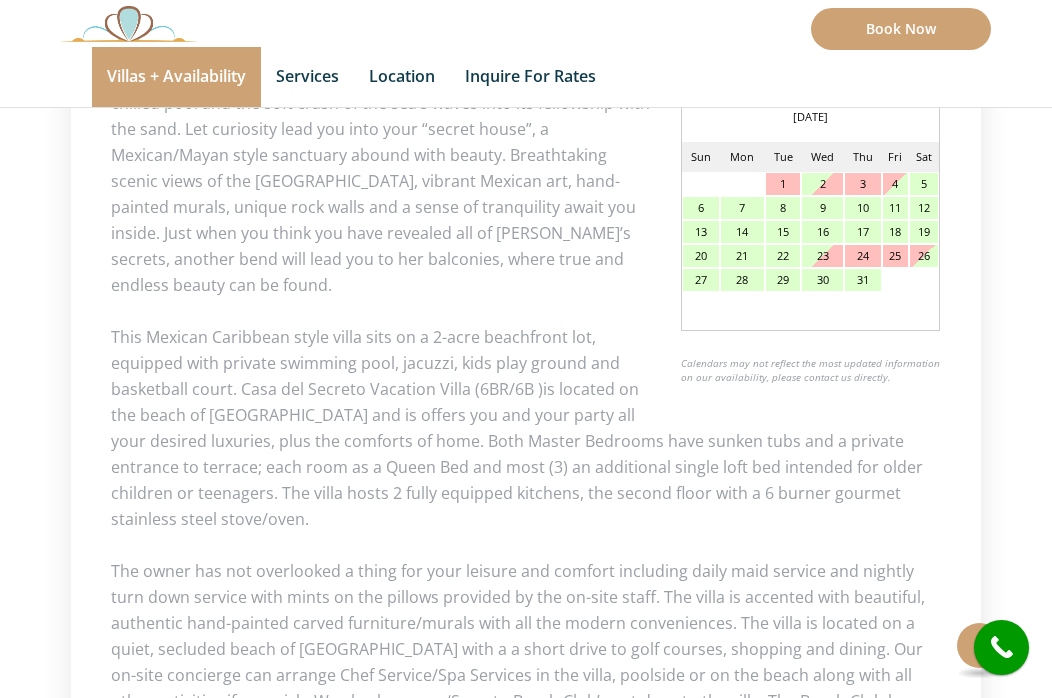 click on "This Mexican Caribbean style villa sits on a 2-acre beachfront lot, equipped with private swimming pool, jacuzzi, kids play ground and basketball court. Casa del Secreto Vacation Villa (6BR/6B )is located on the beach of Playa del Secreto and is offers you and your party all your desired luxuries, plus the comforts of home. Both Master Bedrooms have sunken tubs and a private entrance to terrace; each room as a Queen Bed and most (3) an additional single loft bed intended for older children or teenagers. The villa hosts 2 fully equipped kitchens, the second floor with a 6 burner gourmet stainless steel stove/oven." at bounding box center (526, 428) 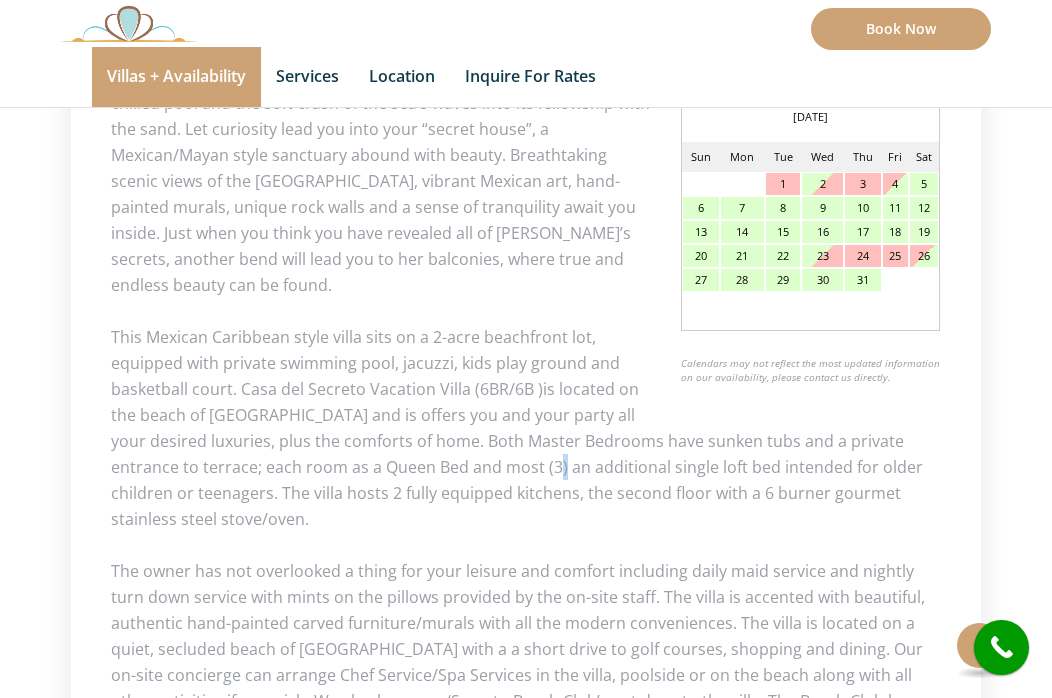 click on "This Mexican Caribbean style villa sits on a 2-acre beachfront lot, equipped with private swimming pool, jacuzzi, kids play ground and basketball court. Casa del Secreto Vacation Villa (6BR/6B )is located on the beach of Playa del Secreto and is offers you and your party all your desired luxuries, plus the comforts of home. Both Master Bedrooms have sunken tubs and a private entrance to terrace; each room as a Queen Bed and most (3) an additional single loft bed intended for older children or teenagers. The villa hosts 2 fully equipped kitchens, the second floor with a 6 burner gourmet stainless steel stove/oven." at bounding box center [526, 428] 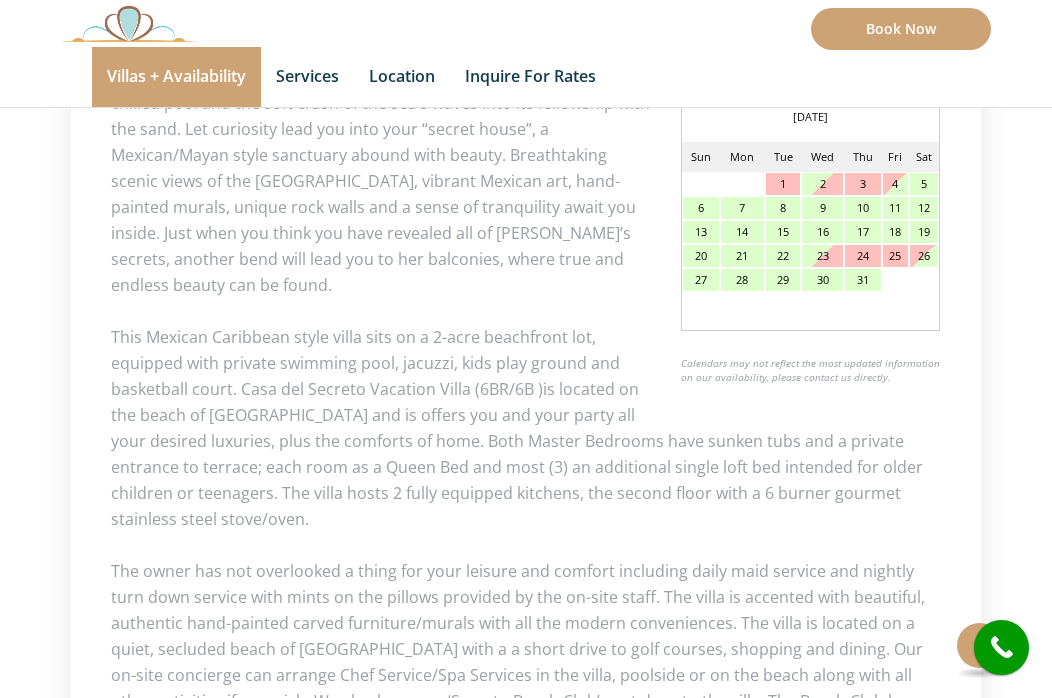 click on "This Mexican Caribbean style villa sits on a 2-acre beachfront lot, equipped with private swimming pool, jacuzzi, kids play ground and basketball court. Casa del Secreto Vacation Villa (6BR/6B )is located on the beach of Playa del Secreto and is offers you and your party all your desired luxuries, plus the comforts of home. Both Master Bedrooms have sunken tubs and a private entrance to terrace; each room as a Queen Bed and most (3) an additional single loft bed intended for older children or teenagers. The villa hosts 2 fully equipped kitchens, the second floor with a 6 burner gourmet stainless steel stove/oven." at bounding box center (526, 428) 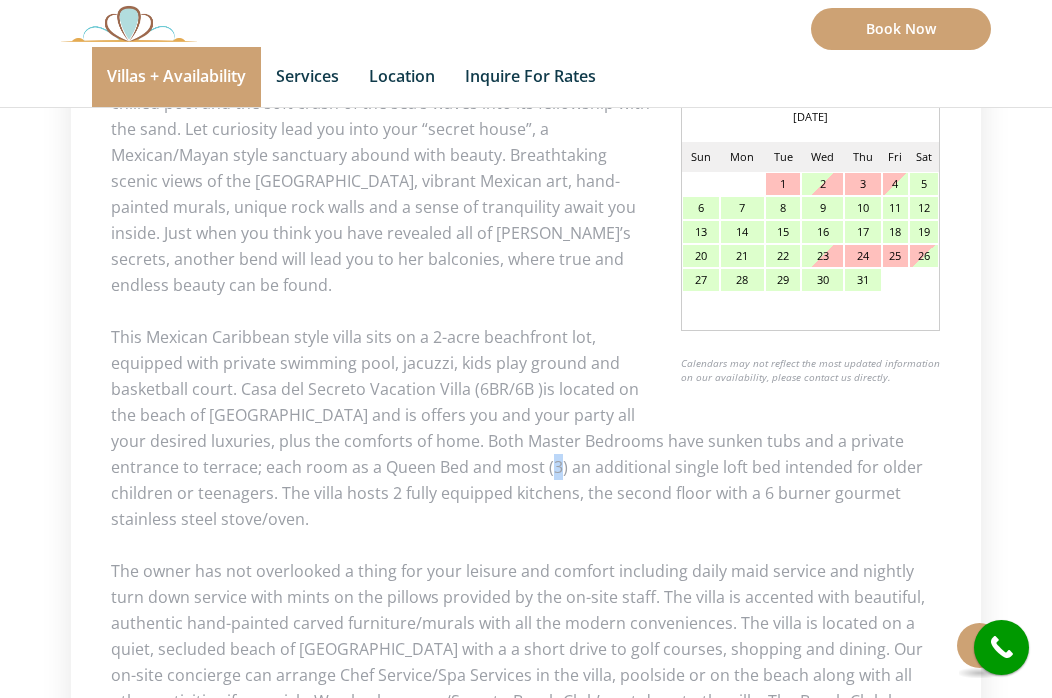 click on "This Mexican Caribbean style villa sits on a 2-acre beachfront lot, equipped with private swimming pool, jacuzzi, kids play ground and basketball court. Casa del Secreto Vacation Villa (6BR/6B )is located on the beach of Playa del Secreto and is offers you and your party all your desired luxuries, plus the comforts of home. Both Master Bedrooms have sunken tubs and a private entrance to terrace; each room as a Queen Bed and most (3) an additional single loft bed intended for older children or teenagers. The villa hosts 2 fully equipped kitchens, the second floor with a 6 burner gourmet stainless steel stove/oven." at bounding box center (526, 428) 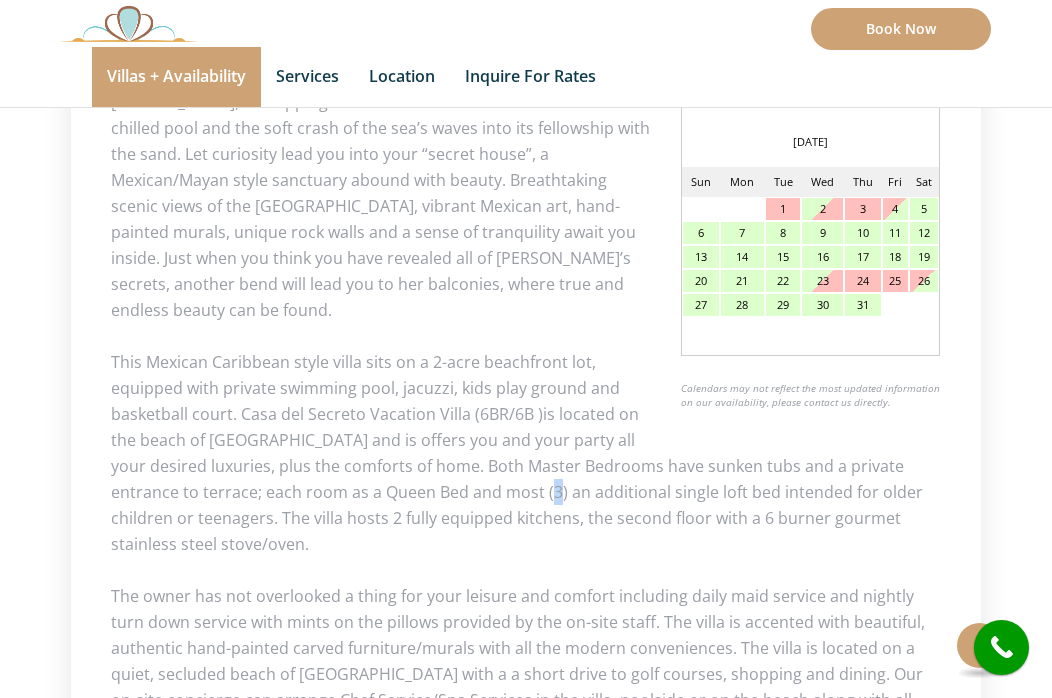 scroll, scrollTop: 1008, scrollLeft: 0, axis: vertical 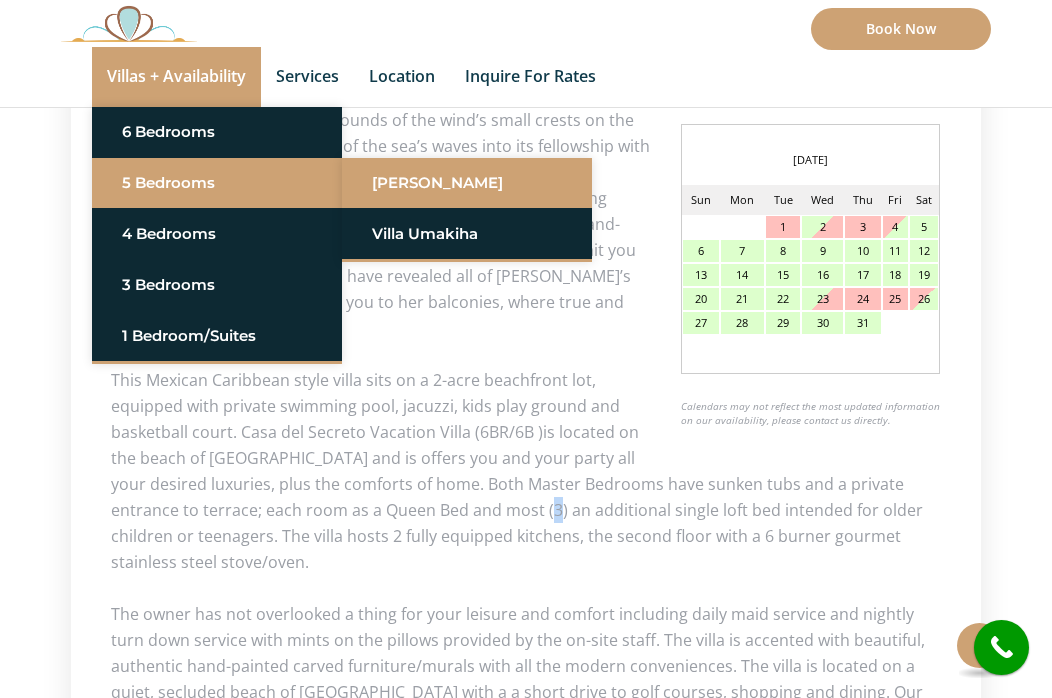click on "[PERSON_NAME]" at bounding box center (467, 183) 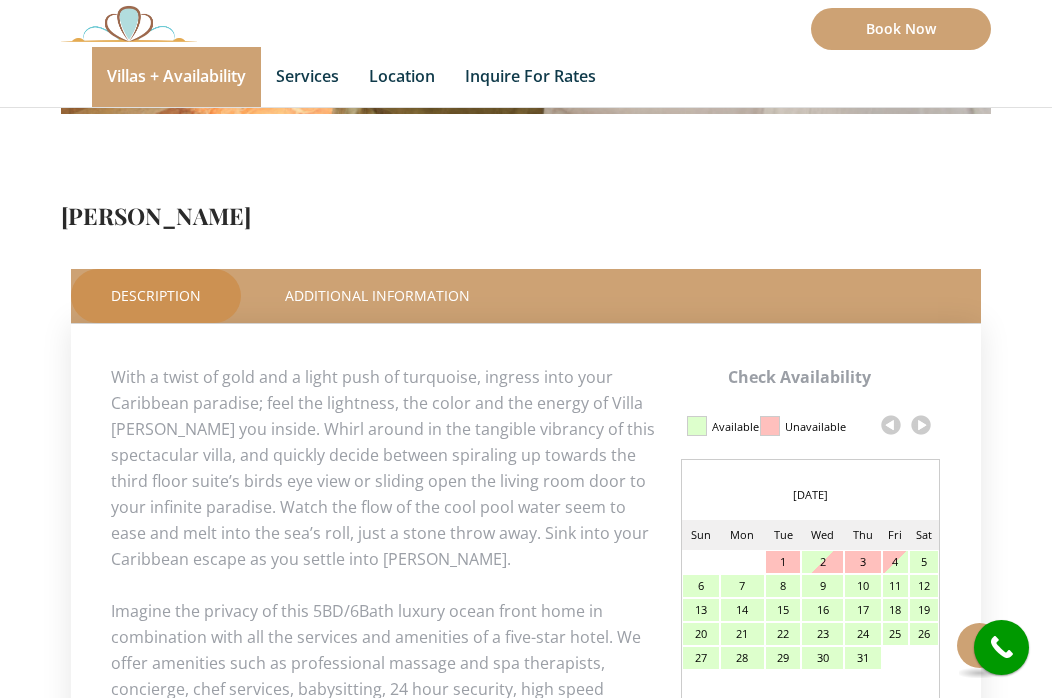scroll, scrollTop: 651, scrollLeft: 0, axis: vertical 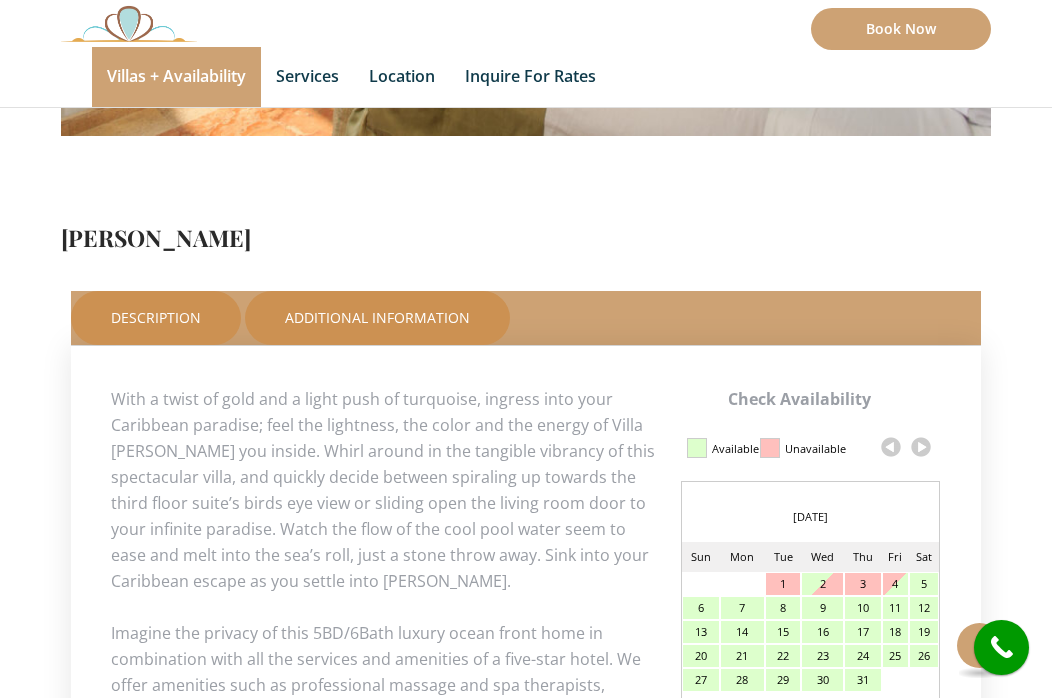 click on "Additional Information" at bounding box center (377, 318) 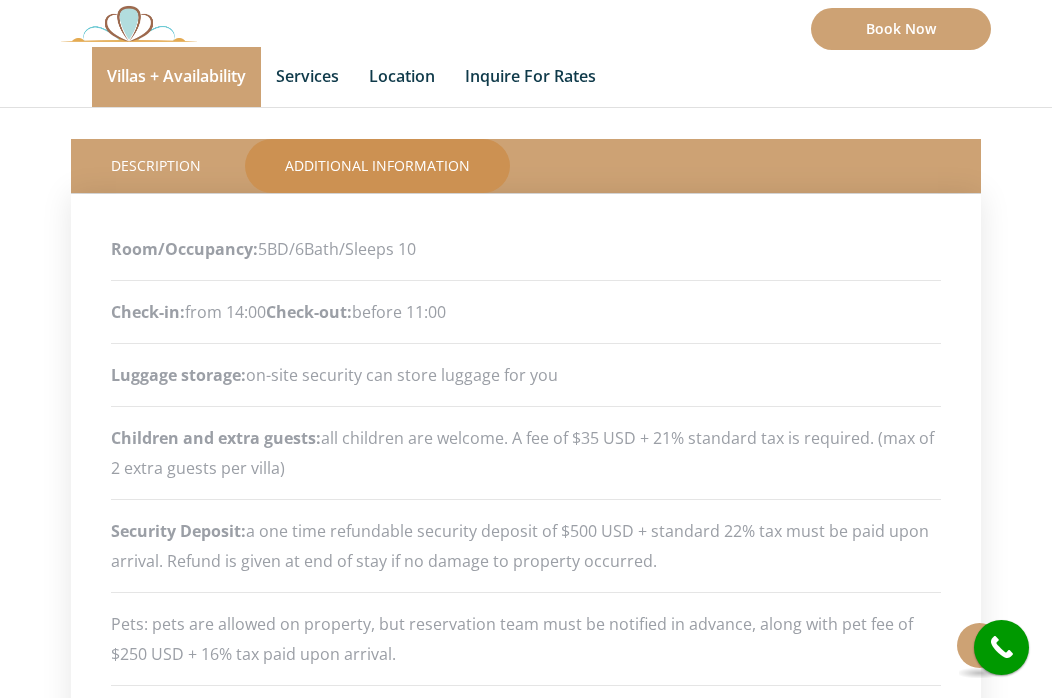 scroll, scrollTop: 807, scrollLeft: 0, axis: vertical 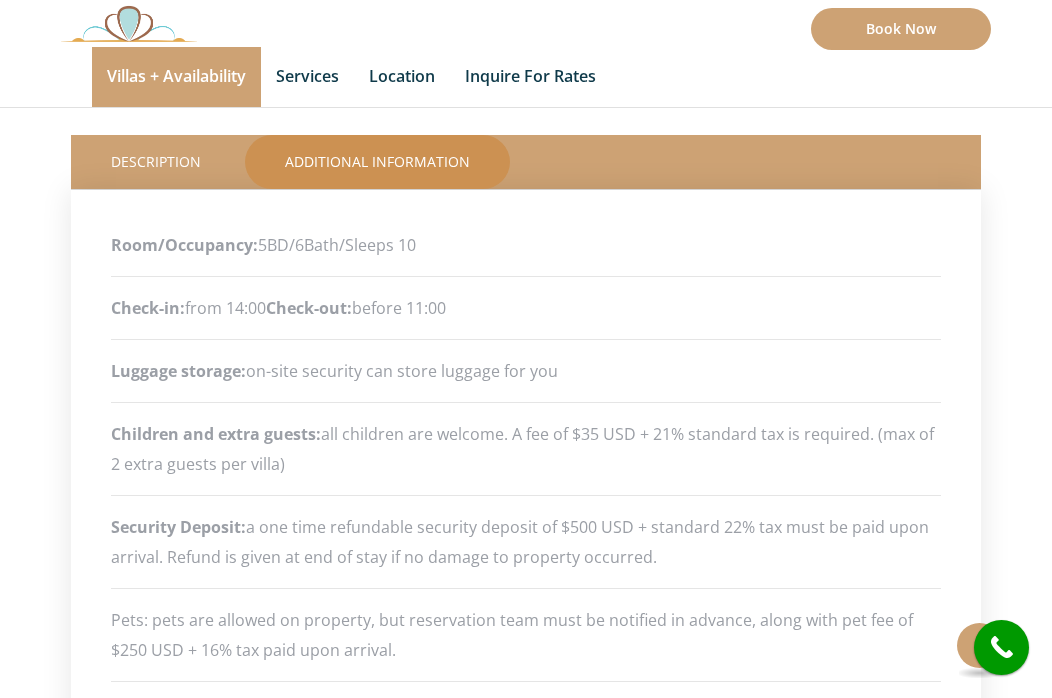 click on "Check-out:" at bounding box center [309, 308] 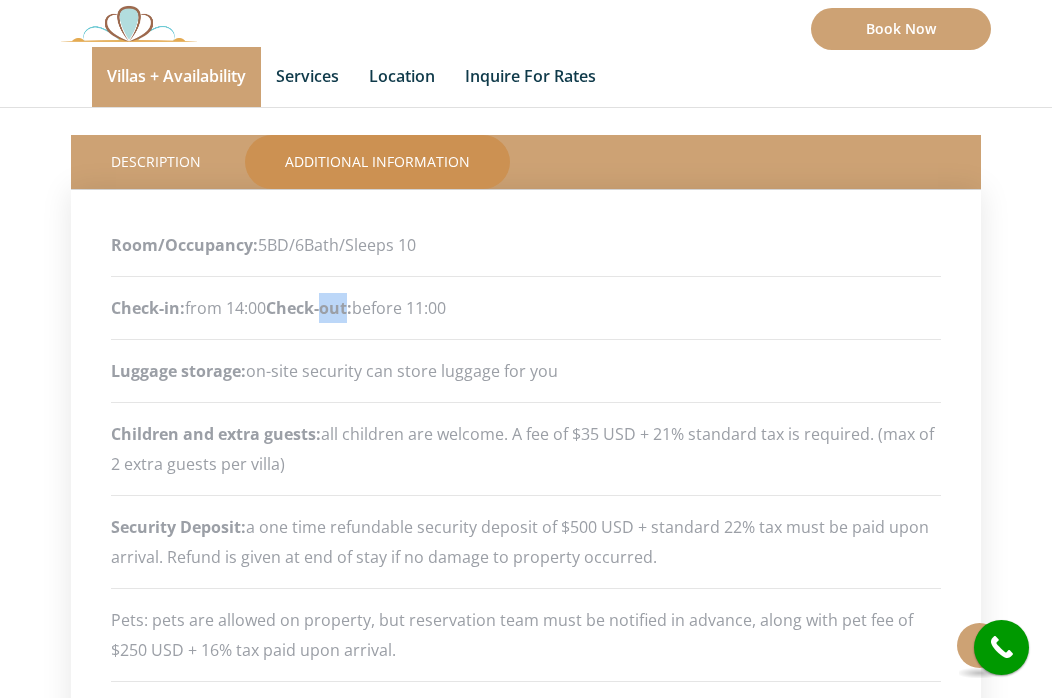 click on "Check-out:" at bounding box center (309, 308) 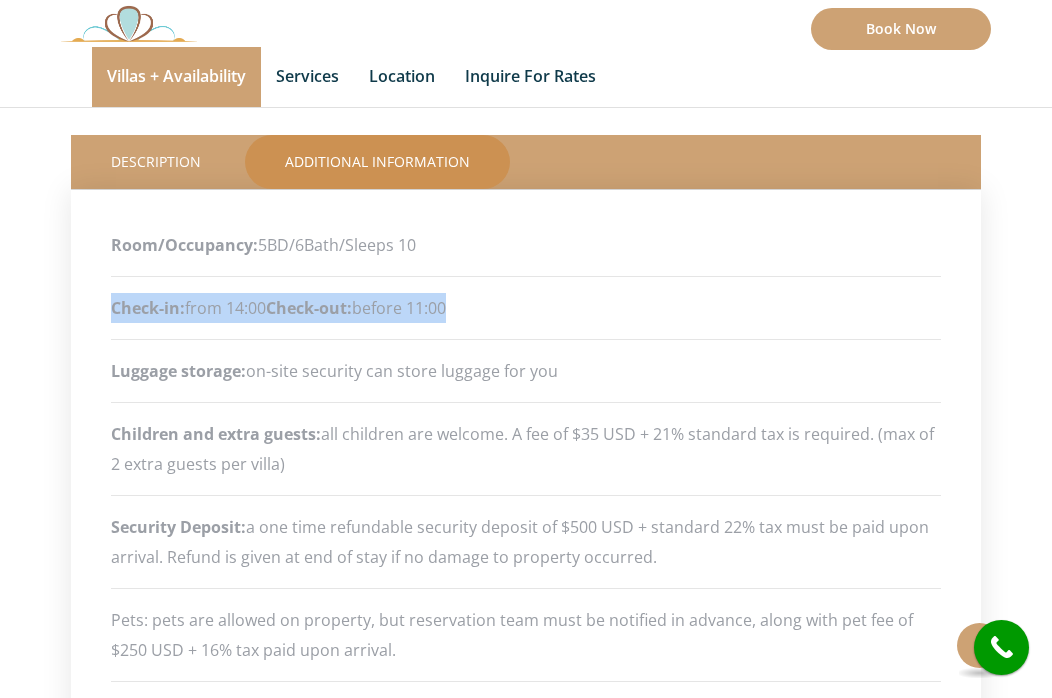 click on "Check-out:" at bounding box center (309, 308) 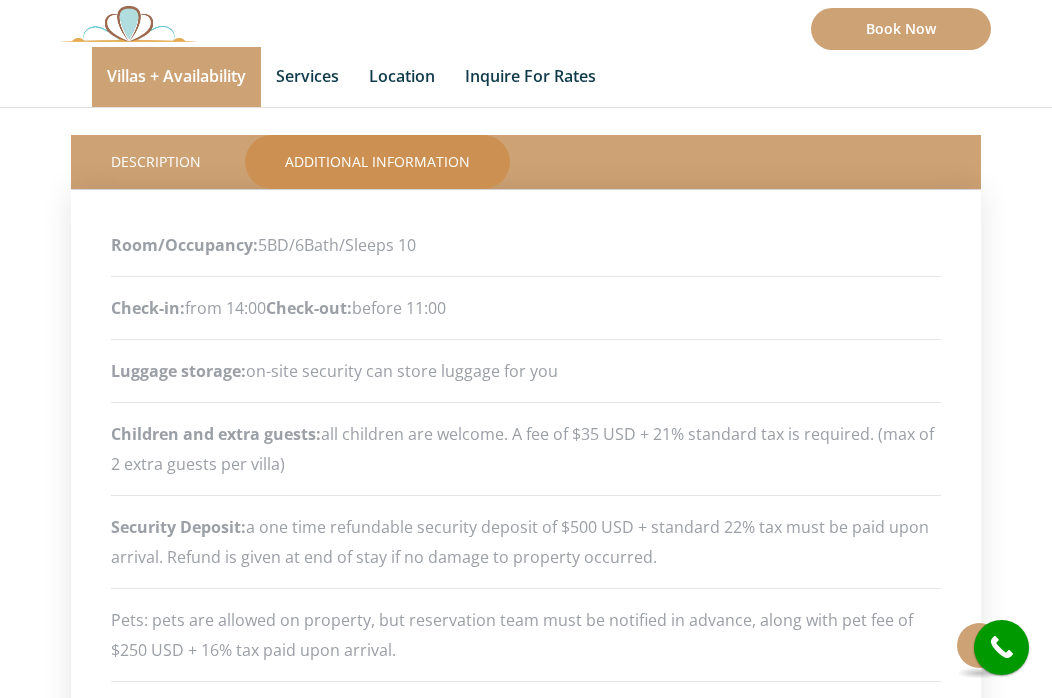 click on "Luggage storage:  on-site security can store luggage for you" at bounding box center (526, 371) 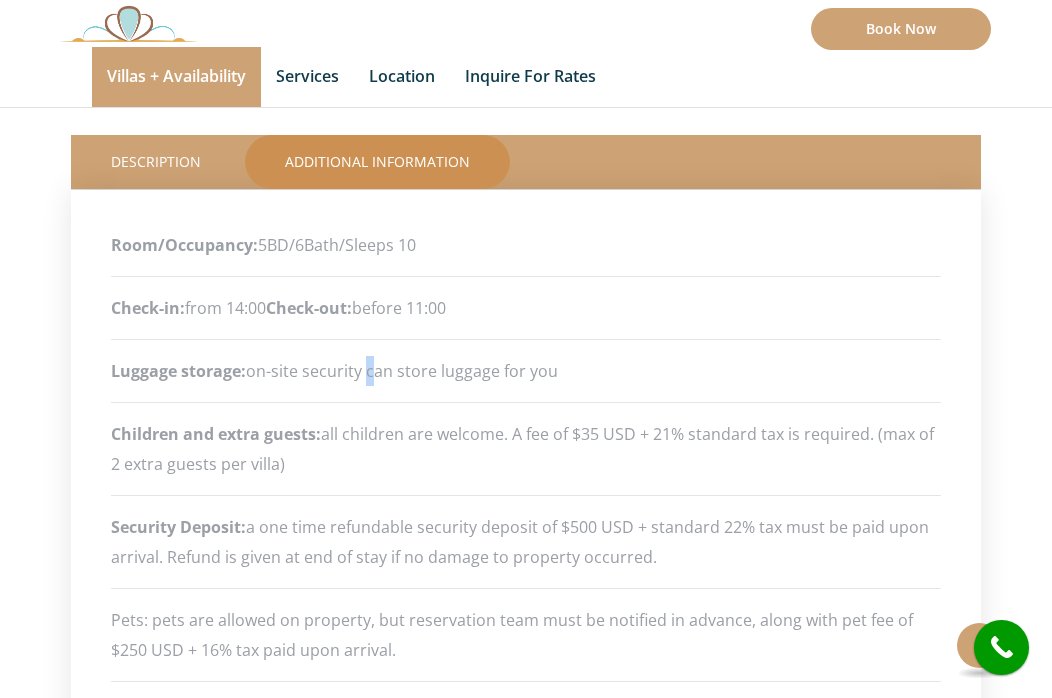 click on "Luggage storage:  on-site security can store luggage for you" at bounding box center (526, 371) 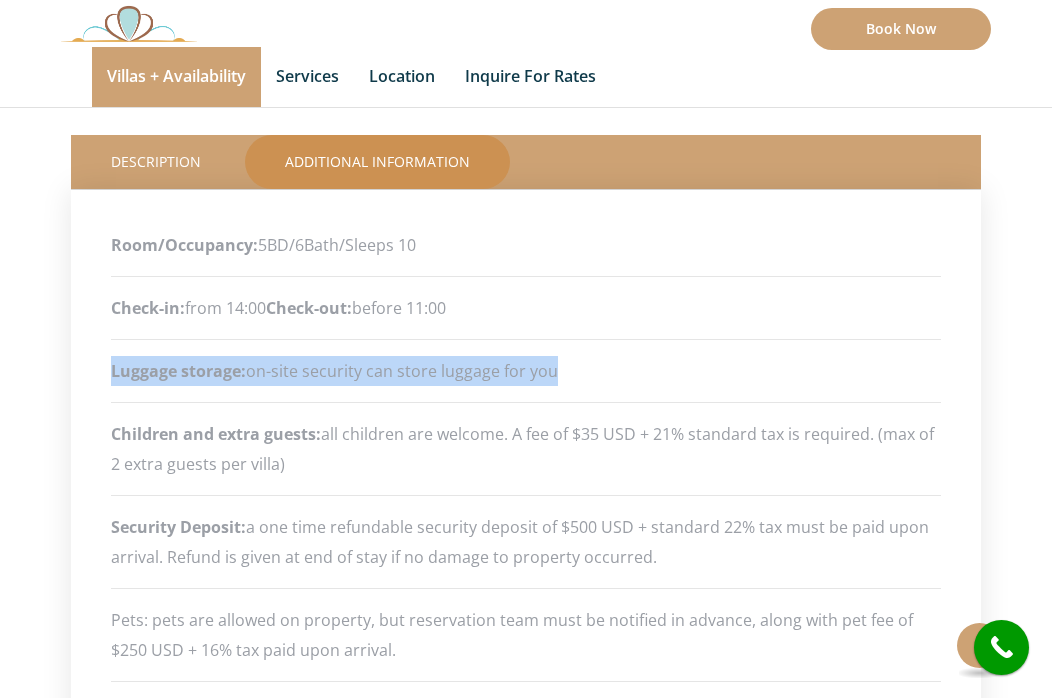 click on "Luggage storage:  on-site security can store luggage for you" at bounding box center [526, 371] 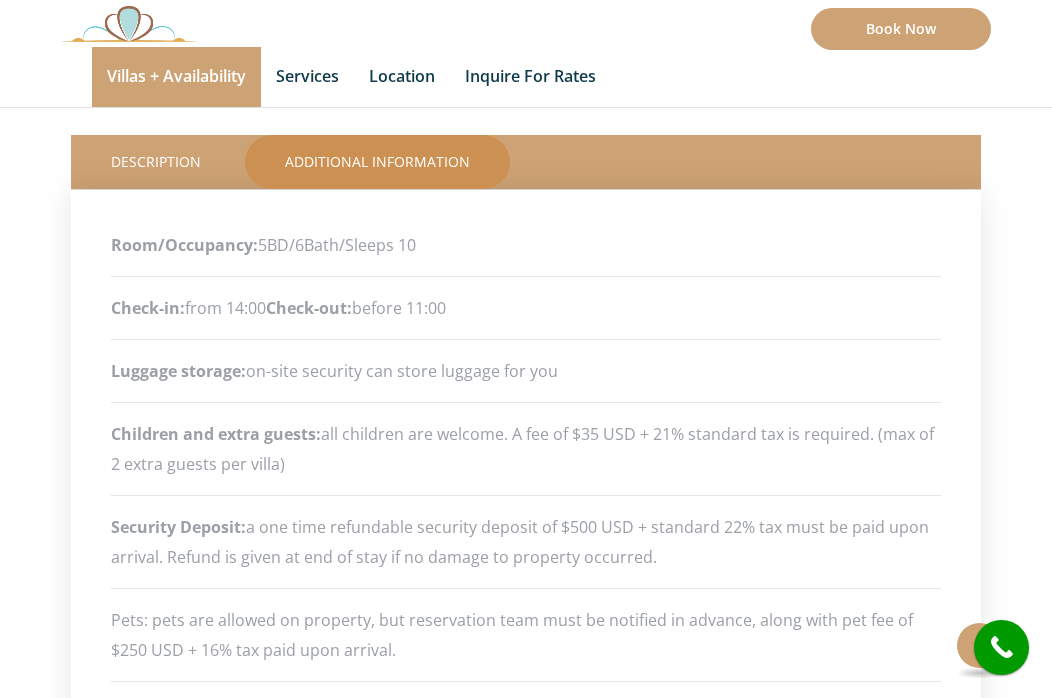 click on "Children and e xtra guests:  all children are welcome. A fee of $35 USD + 21% standard tax is required. (max of 2 extra guests per villa)" at bounding box center [526, 449] 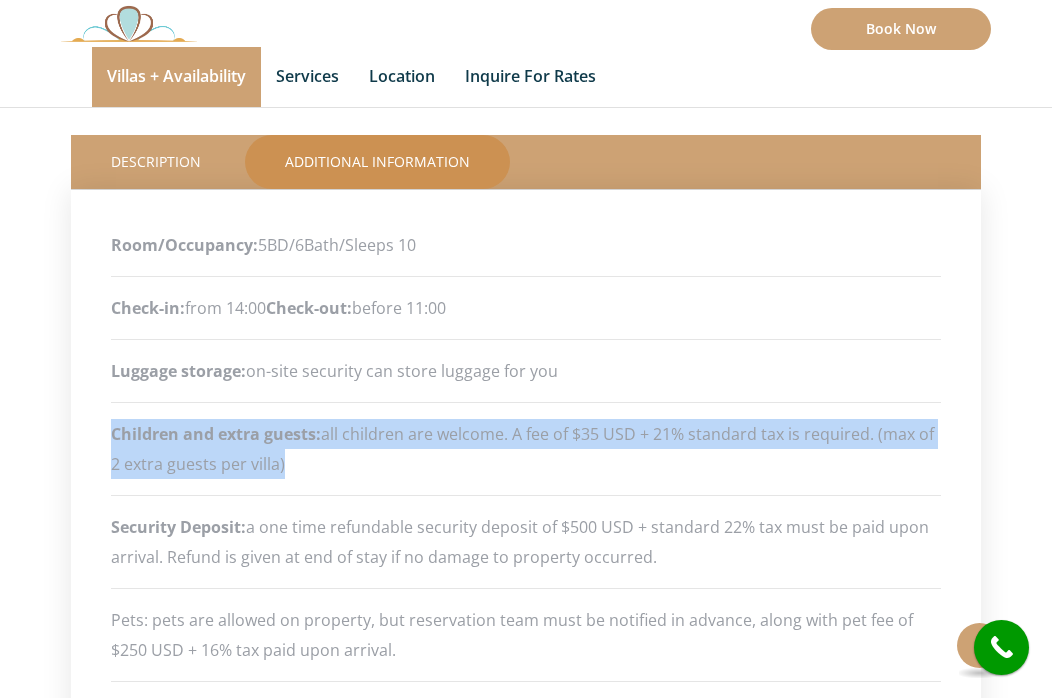 click on "Children and e xtra guests:  all children are welcome. A fee of $35 USD + 21% standard tax is required. (max of 2 extra guests per villa)" at bounding box center (526, 449) 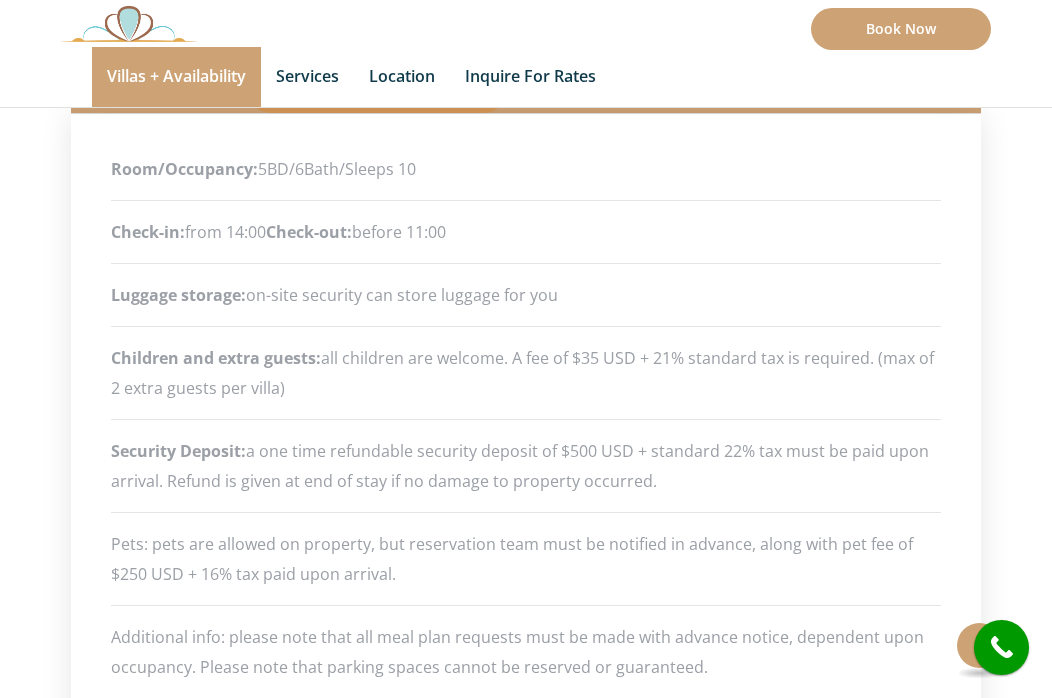 scroll, scrollTop: 882, scrollLeft: 0, axis: vertical 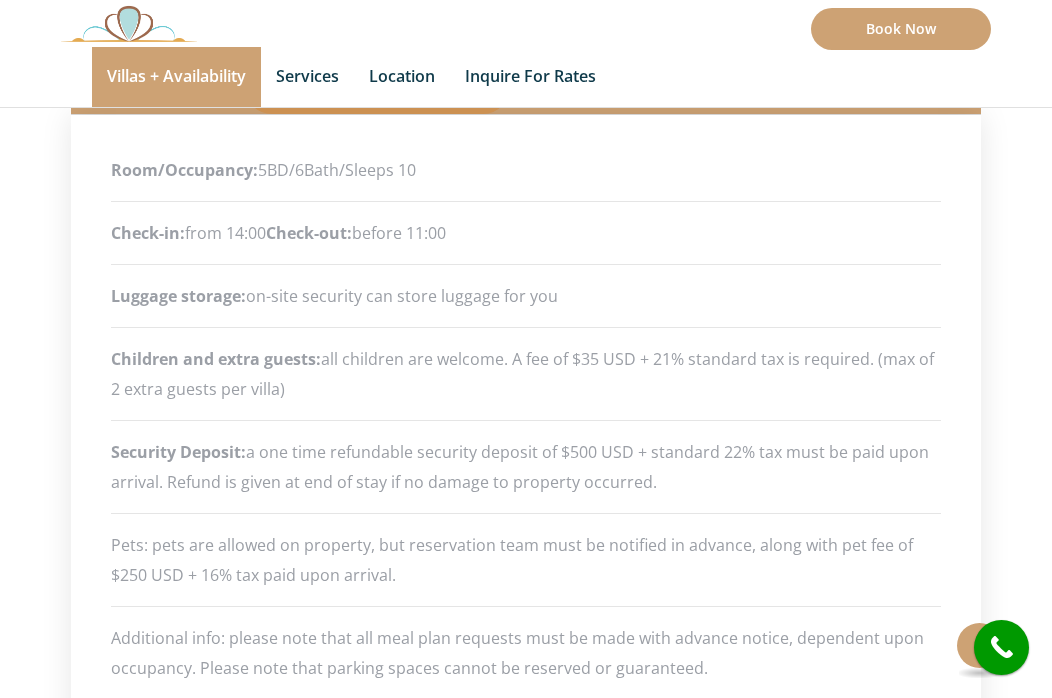 click on "Security Deposit:  a one time refundable security deposit of $500 USD + standard 22% tax must be paid upon arrival. Refund is given at end of stay if no damage to property occurred." at bounding box center [526, 467] 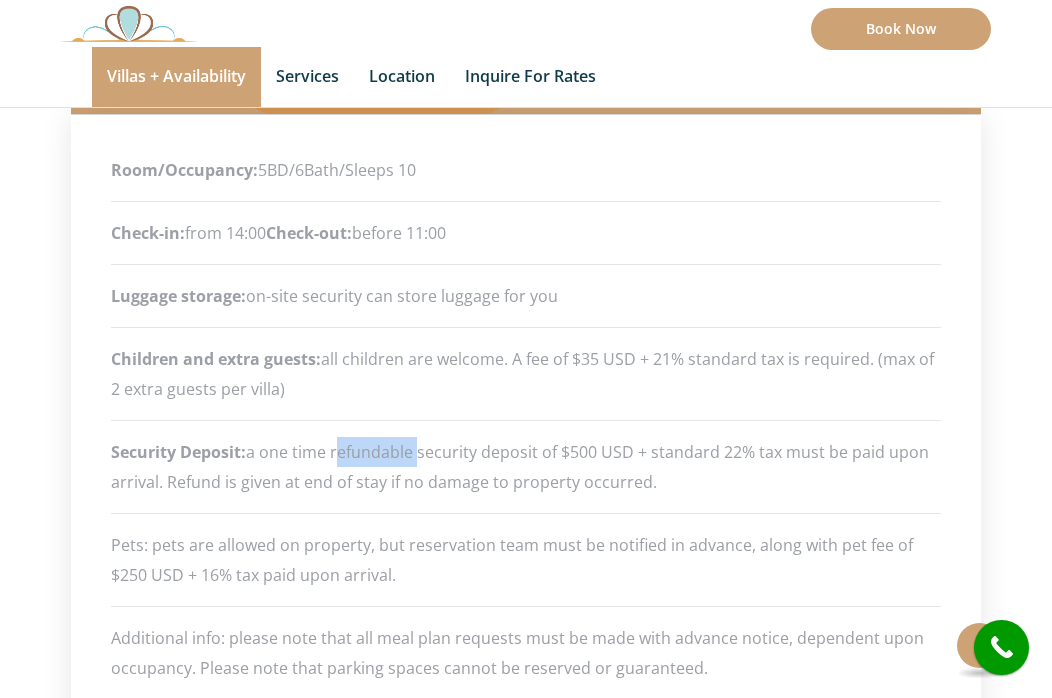 click on "Security Deposit:  a one time refundable security deposit of $500 USD + standard 22% tax must be paid upon arrival. Refund is given at end of stay if no damage to property occurred." at bounding box center [526, 467] 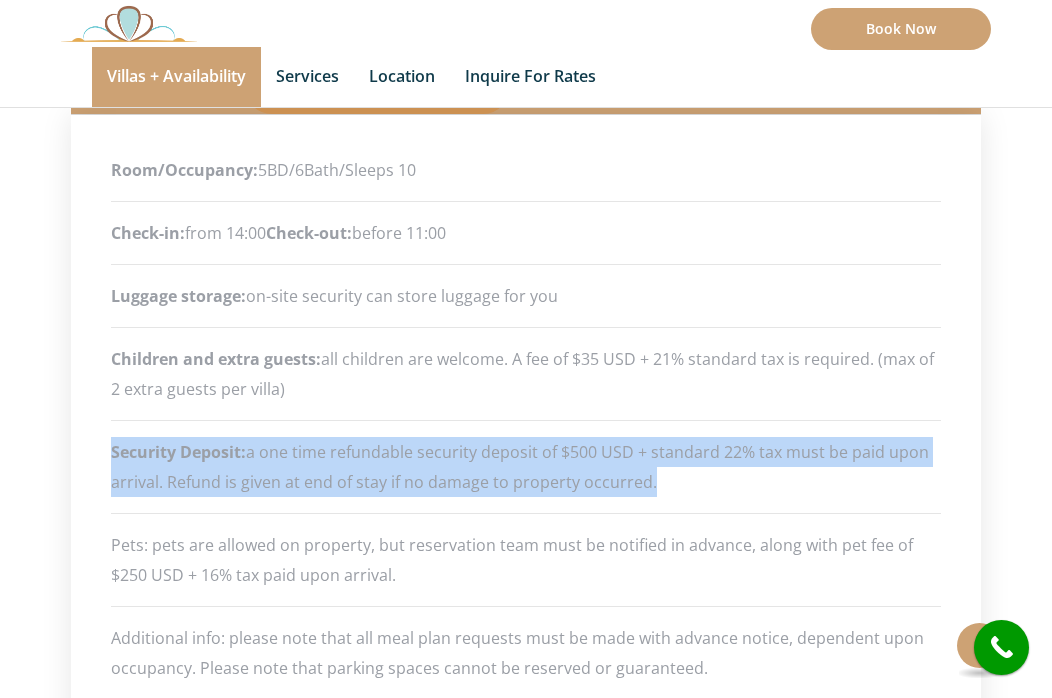 click on "Security Deposit:  a one time refundable security deposit of $500 USD + standard 22% tax must be paid upon arrival. Refund is given at end of stay if no damage to property occurred." at bounding box center (526, 467) 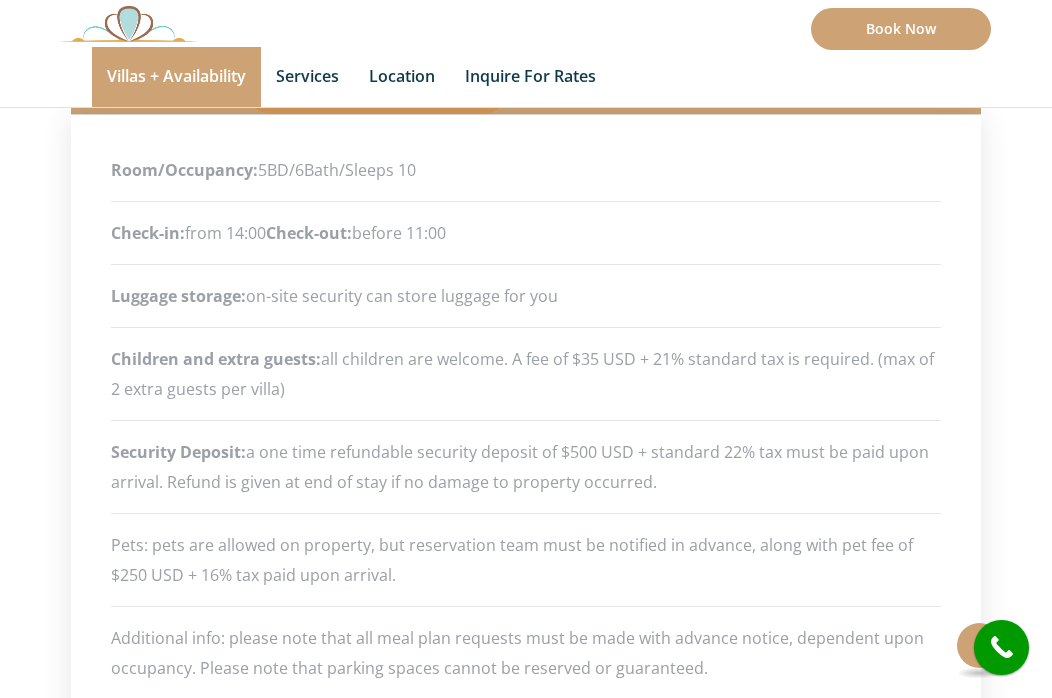 click on "Security Deposit:  a one time refundable security deposit of $500 USD + standard 22% tax must be paid upon arrival. Refund is given at end of stay if no damage to property occurred." at bounding box center (526, 467) 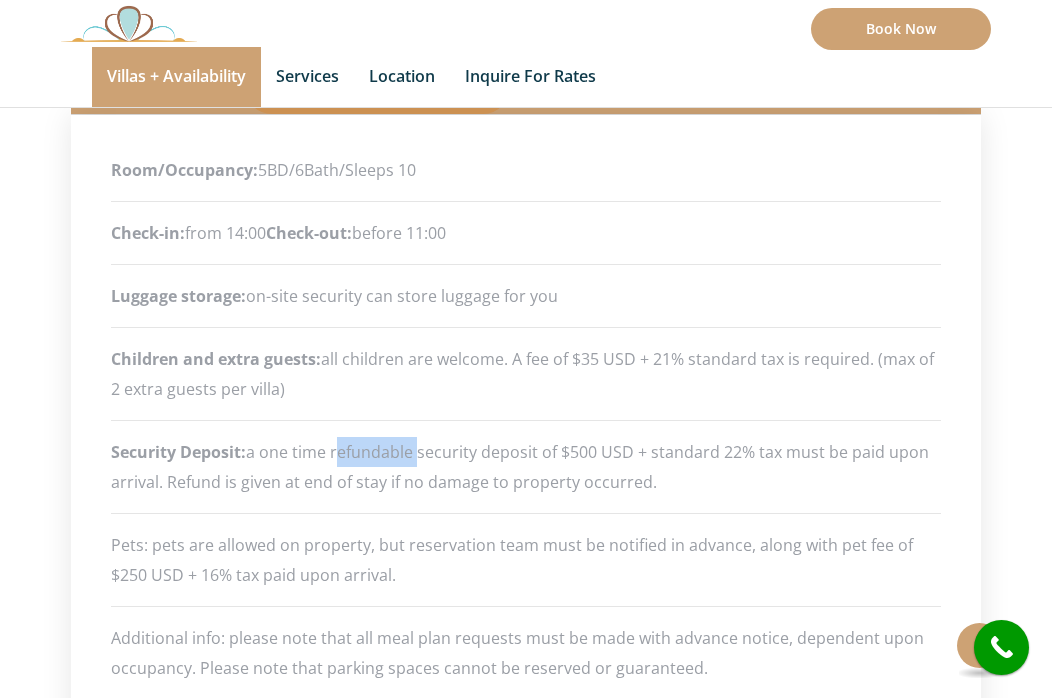 click on "Security Deposit:  a one time refundable security deposit of $500 USD + standard 22% tax must be paid upon arrival. Refund is given at end of stay if no damage to property occurred." at bounding box center [526, 467] 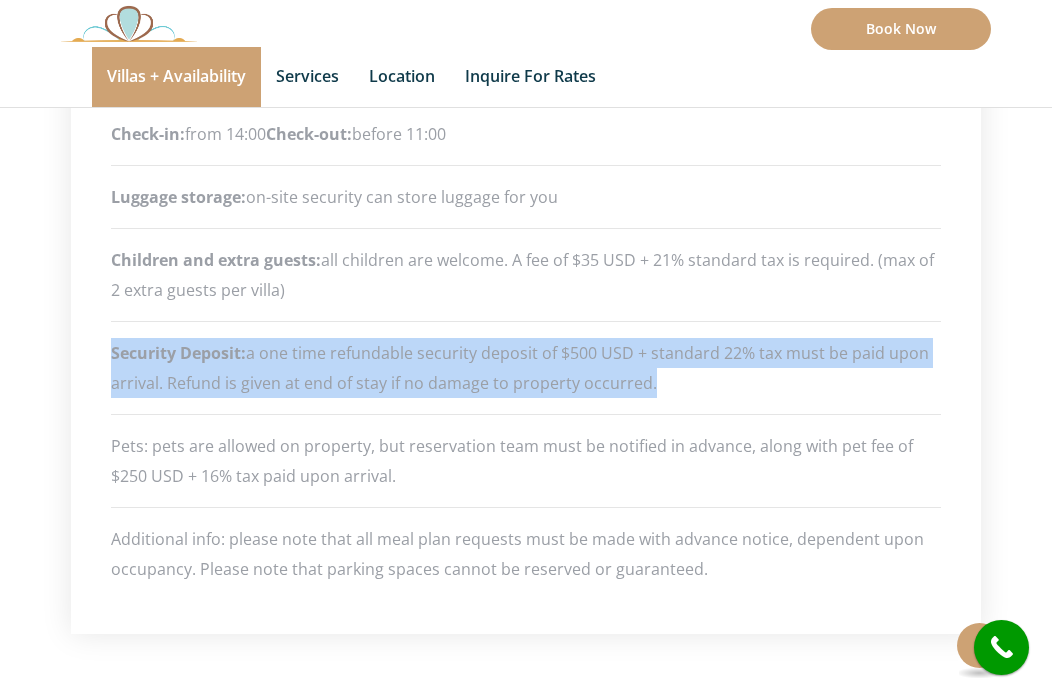 scroll, scrollTop: 986, scrollLeft: 0, axis: vertical 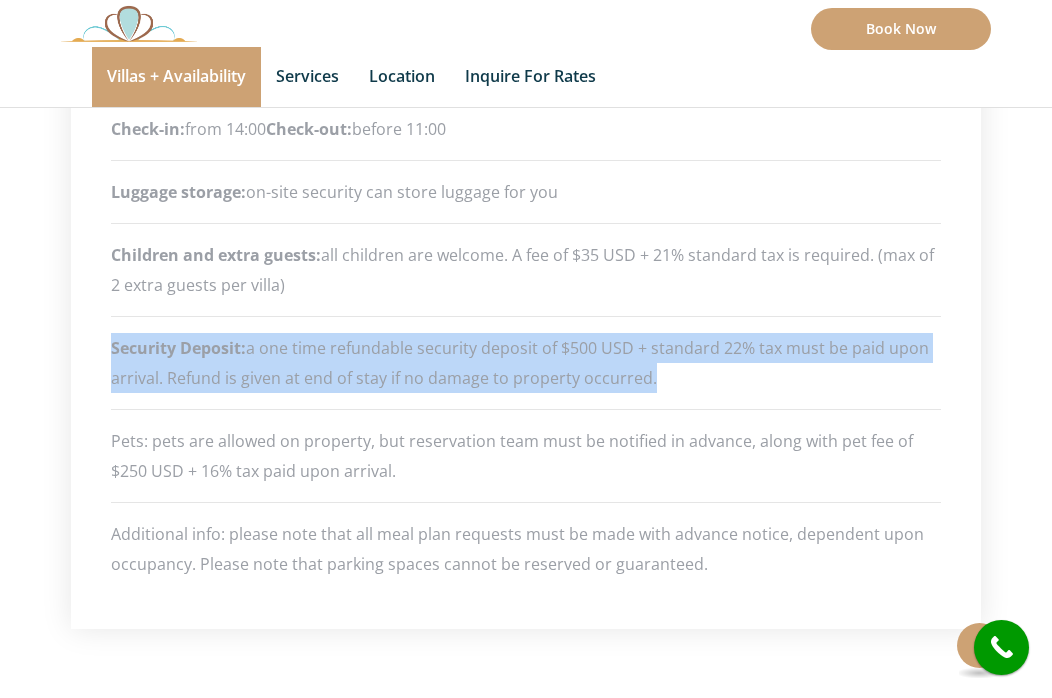click on "Pets: pets are allowed on property, but reservation team must be notified in advance, along with pet fee of $250 USD + 16% tax paid upon arrival." at bounding box center (526, 456) 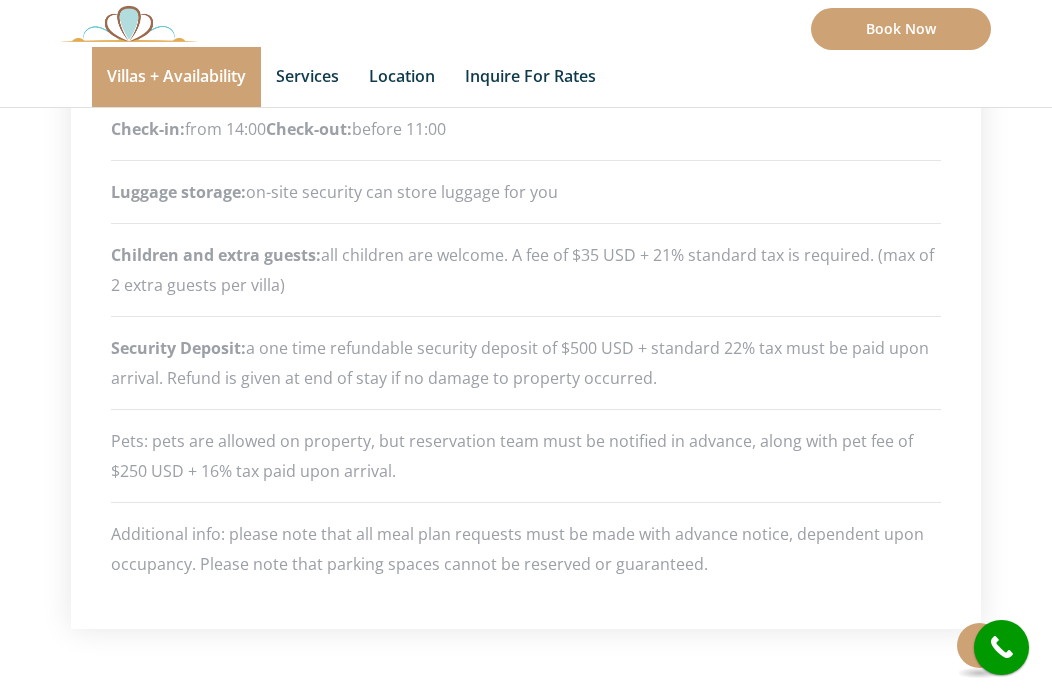 click on "Pets: pets are allowed on property, but reservation team must be notified in advance, along with pet fee of $250 USD + 16% tax paid upon arrival." at bounding box center (526, 456) 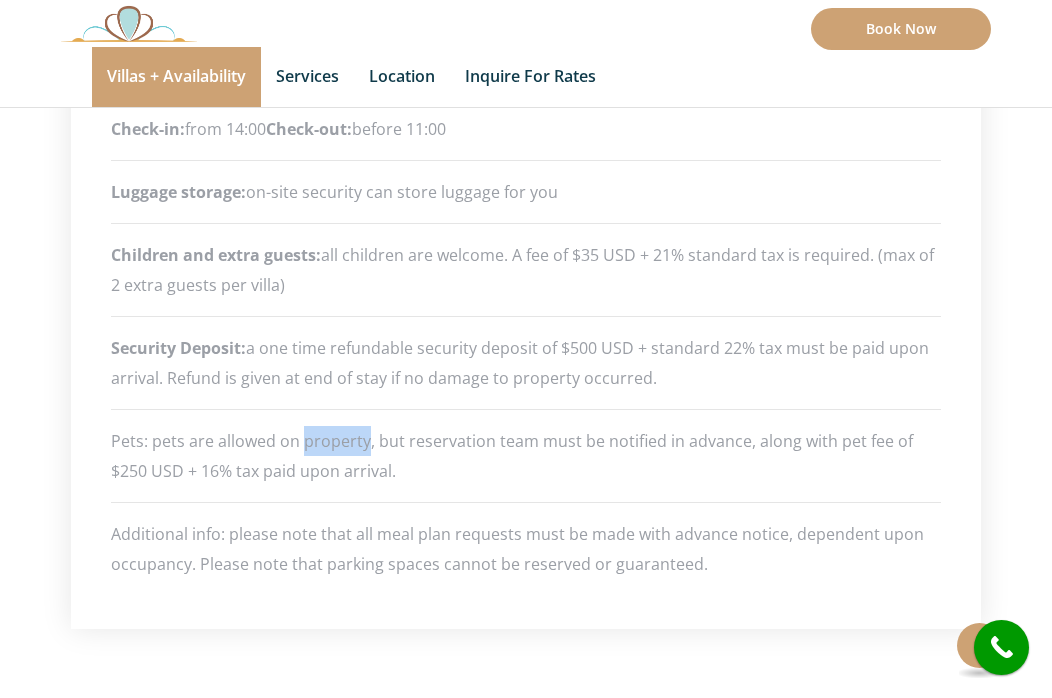 click on "Pets: pets are allowed on property, but reservation team must be notified in advance, along with pet fee of $250 USD + 16% tax paid upon arrival." at bounding box center (526, 456) 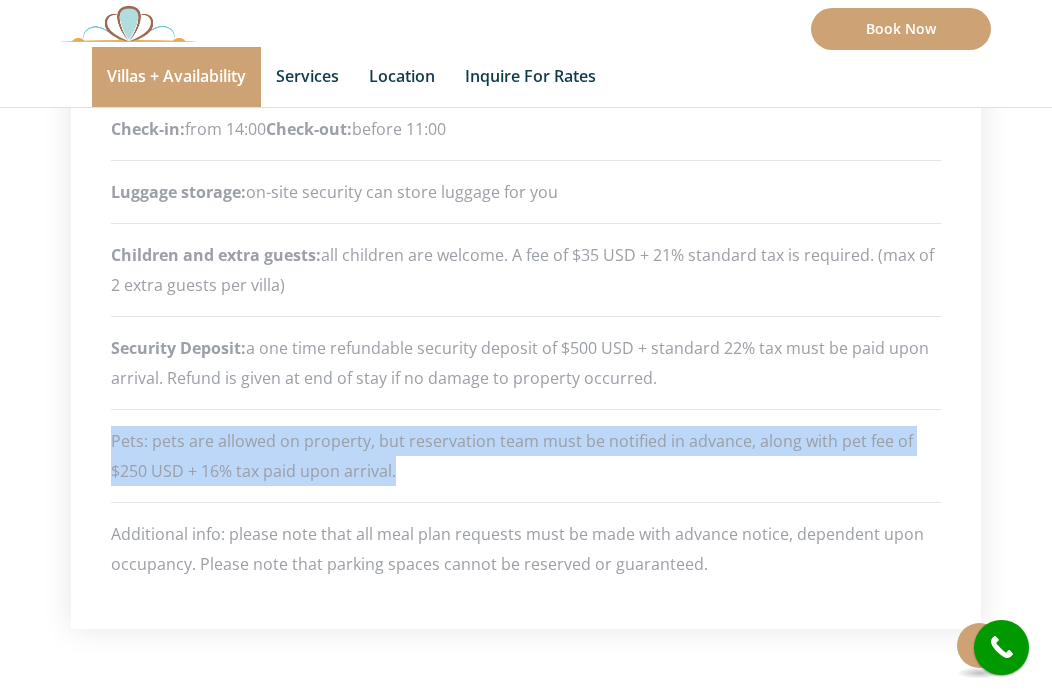 click on "Pets: pets are allowed on property, but reservation team must be notified in advance, along with pet fee of $250 USD + 16% tax paid upon arrival." at bounding box center [526, 456] 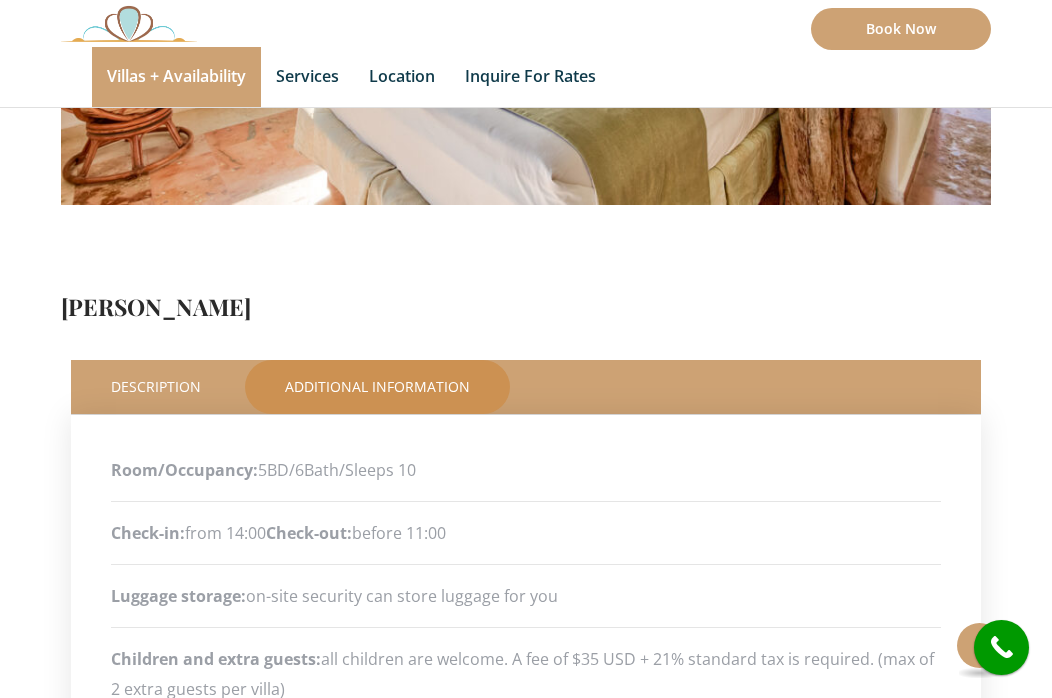 scroll, scrollTop: 0, scrollLeft: 0, axis: both 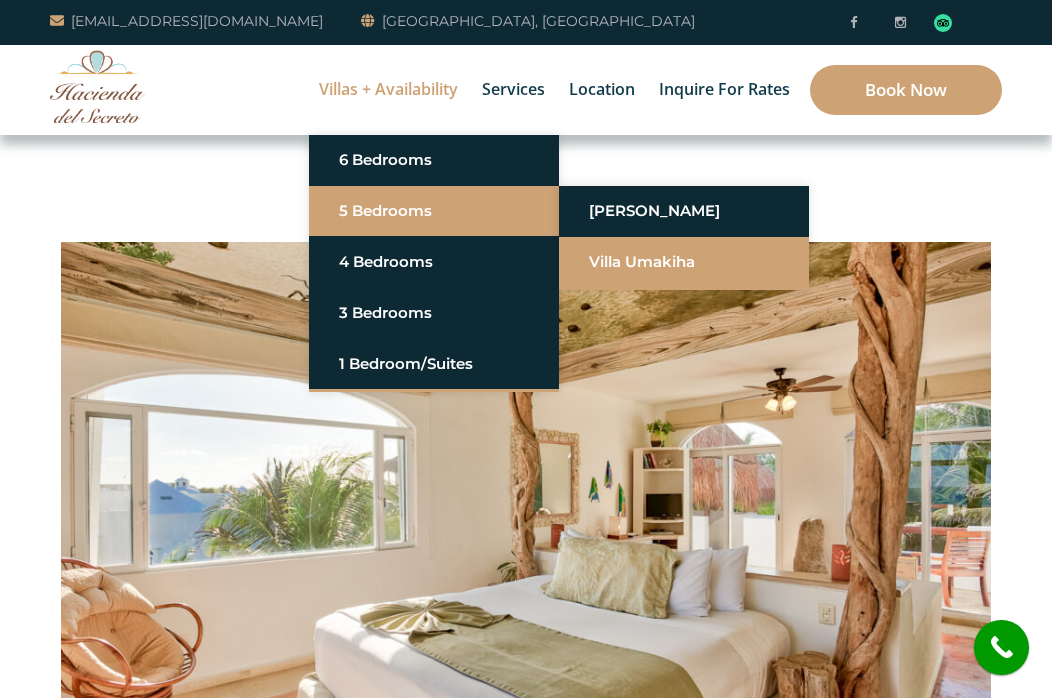 click on "Villa Umakiha" at bounding box center [684, 262] 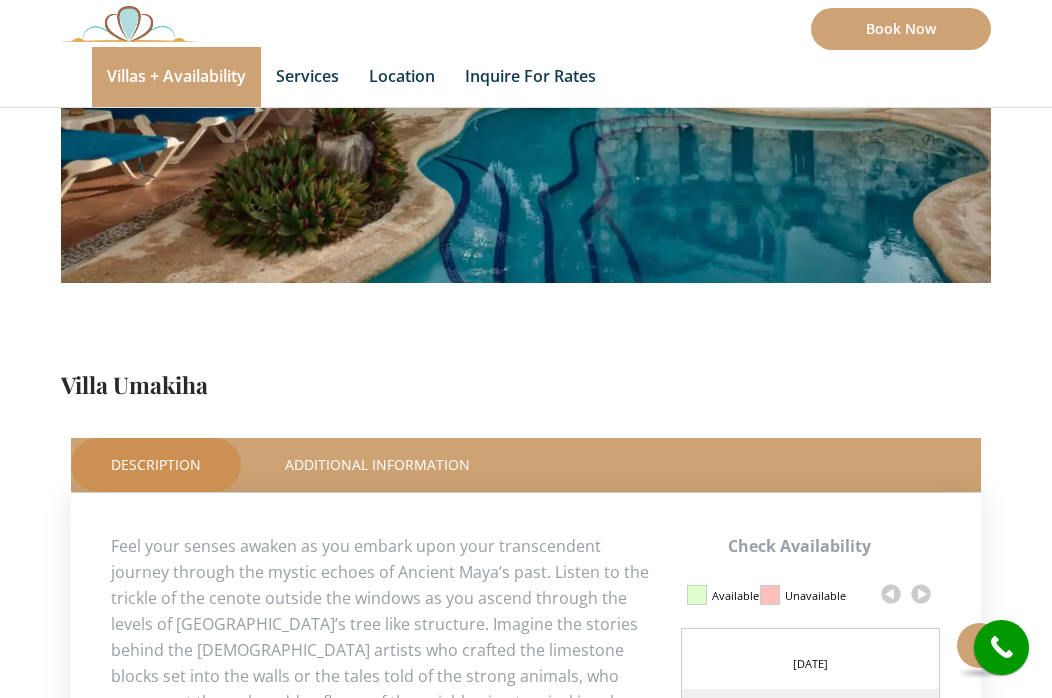 scroll, scrollTop: 498, scrollLeft: 0, axis: vertical 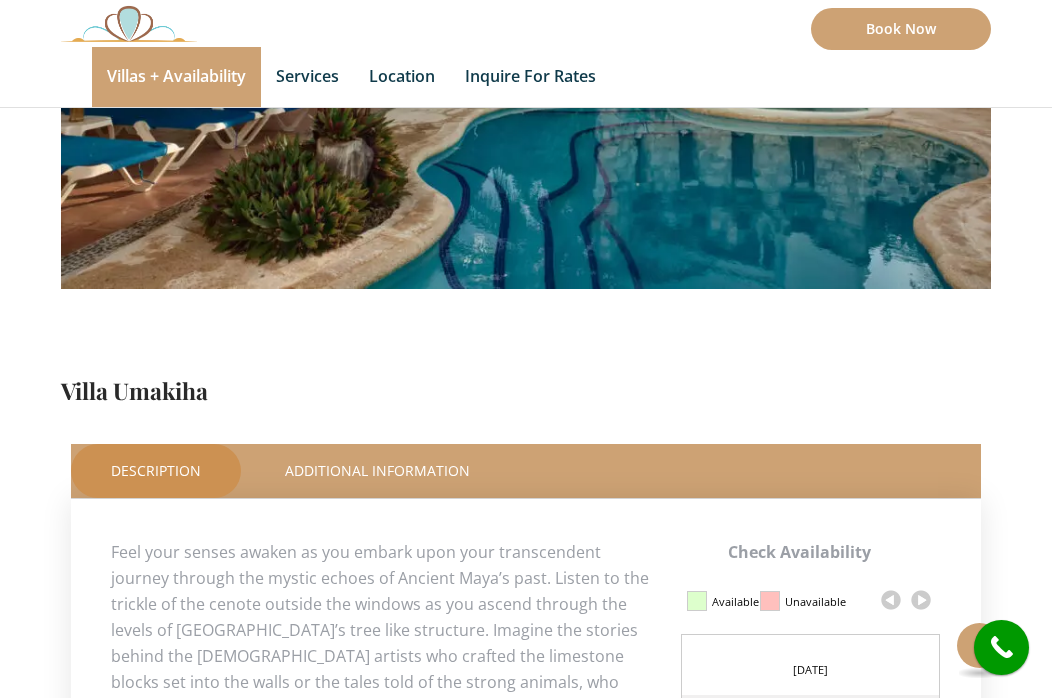 click at bounding box center (526, -21) 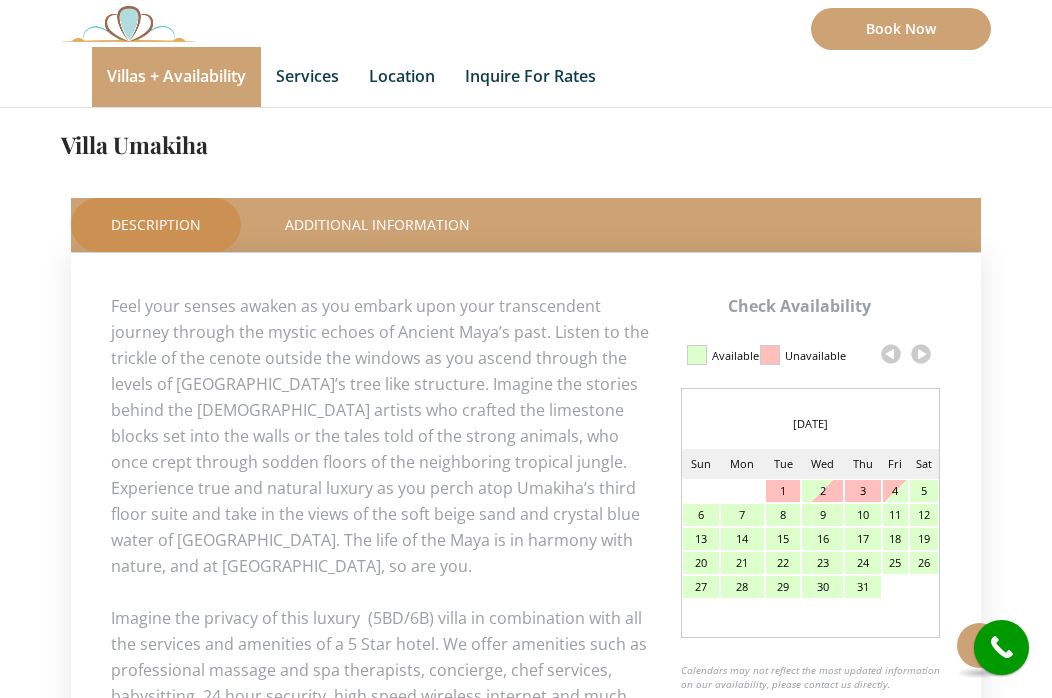 scroll, scrollTop: 746, scrollLeft: 0, axis: vertical 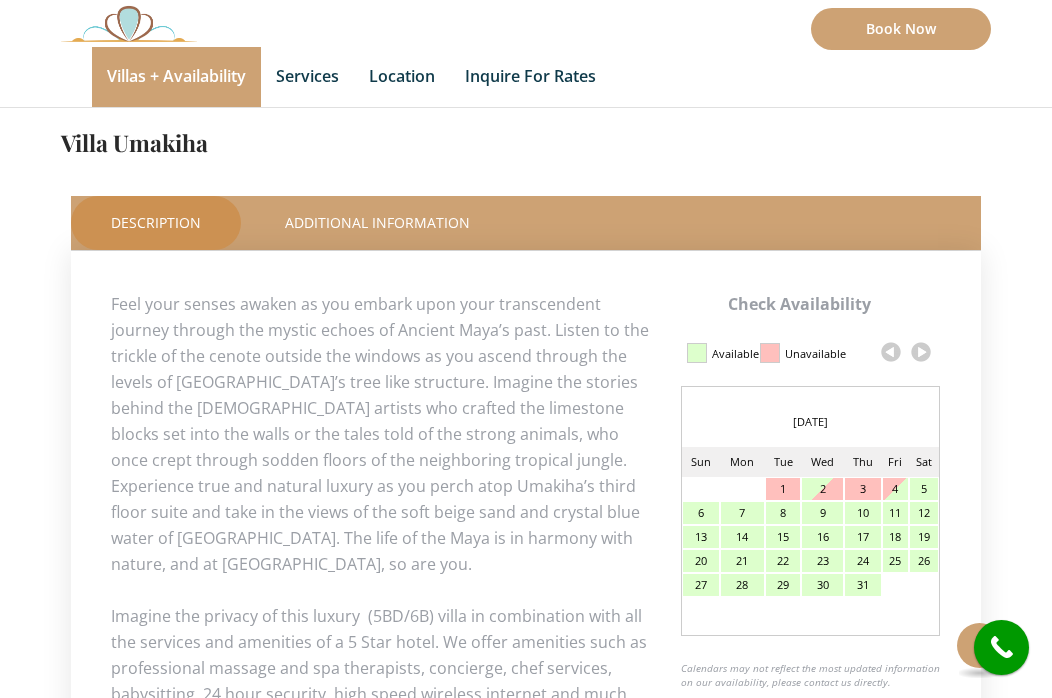 click at bounding box center (921, 352) 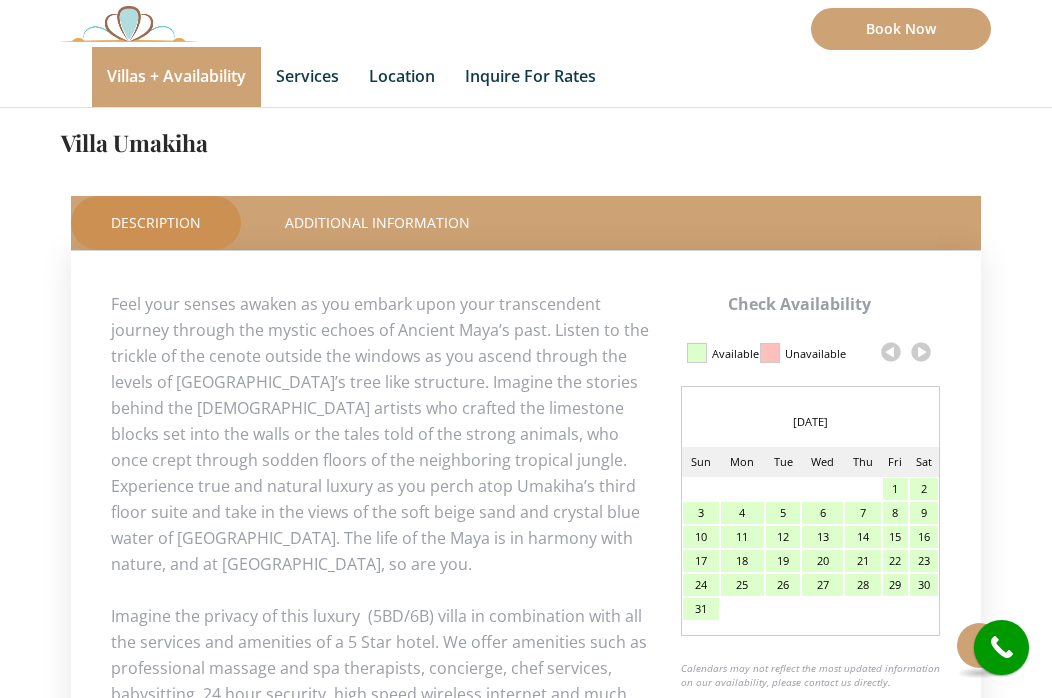 click at bounding box center (921, 352) 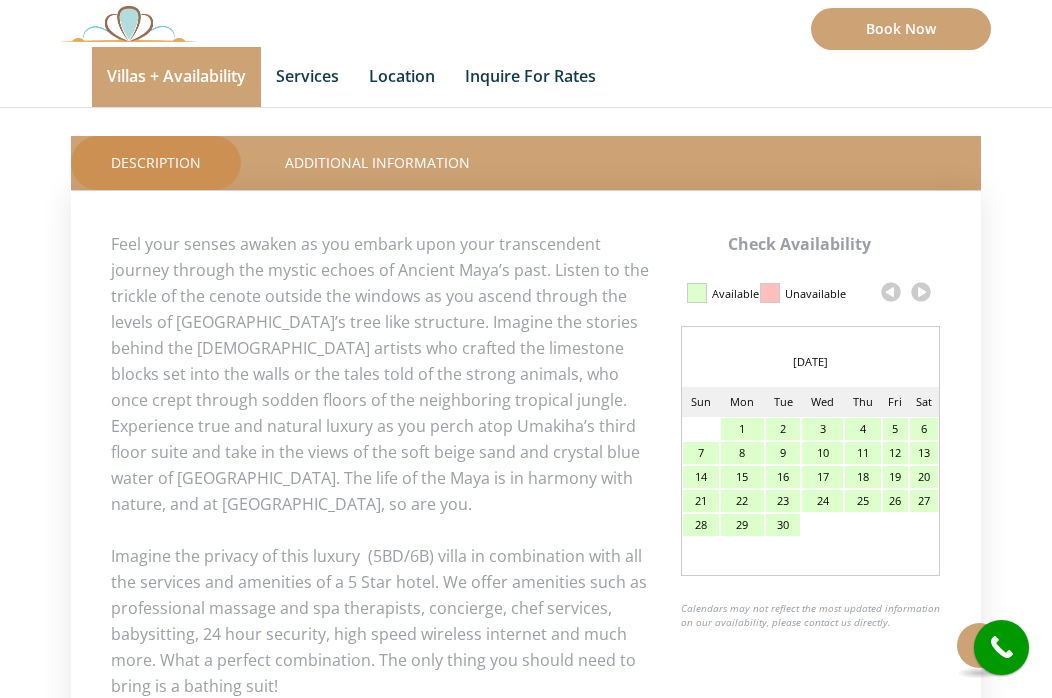 scroll, scrollTop: 835, scrollLeft: 0, axis: vertical 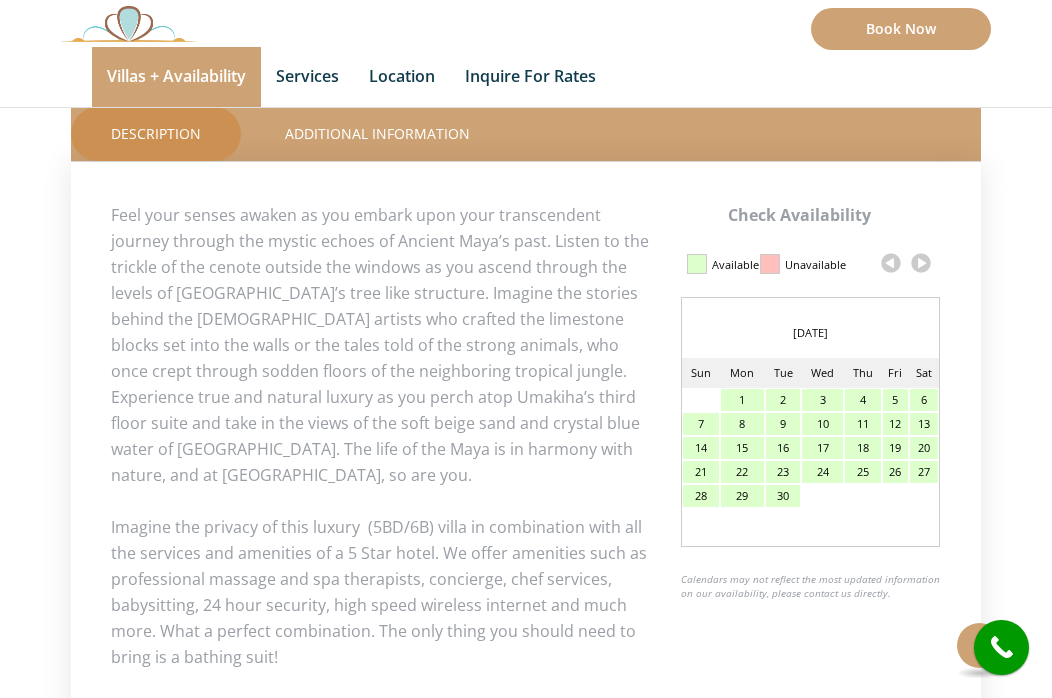 click at bounding box center [921, 263] 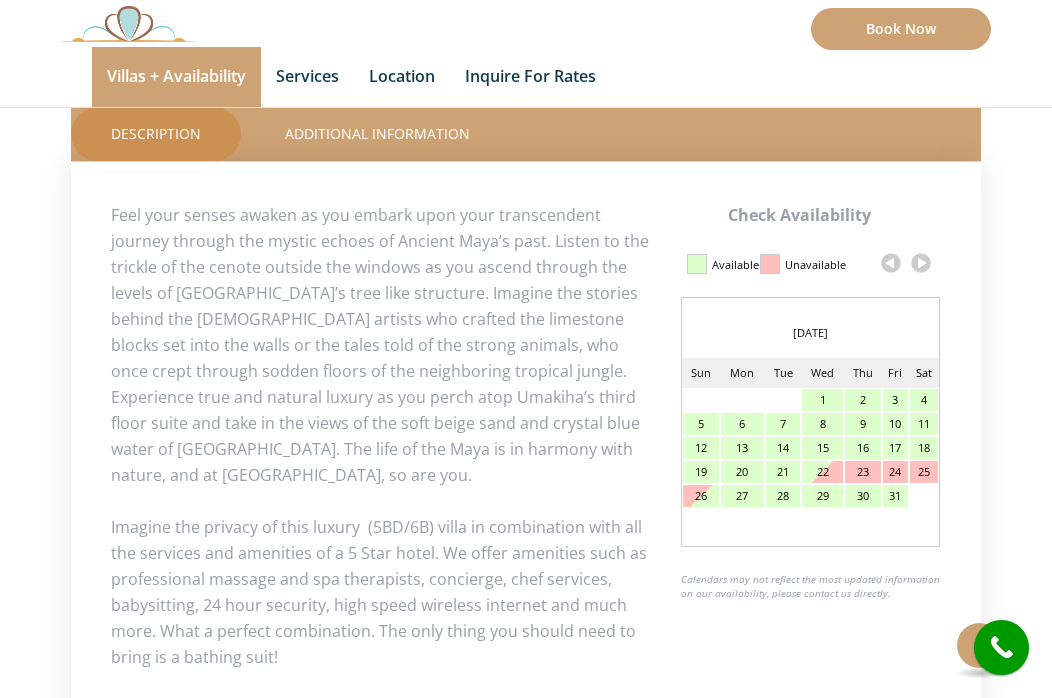 click at bounding box center [921, 263] 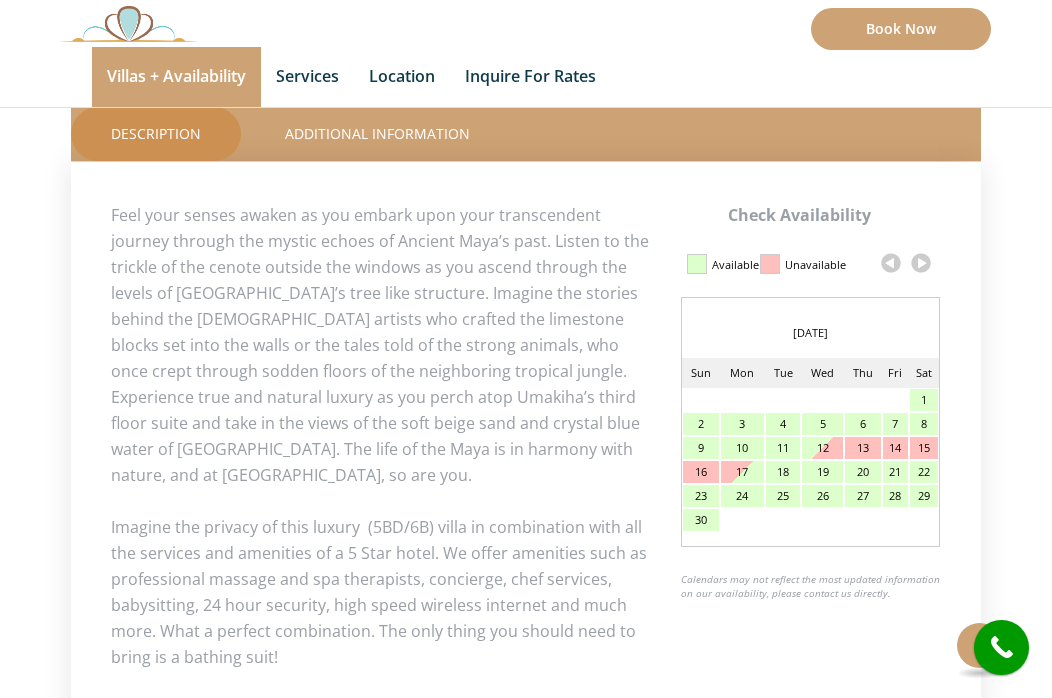 click at bounding box center [921, 263] 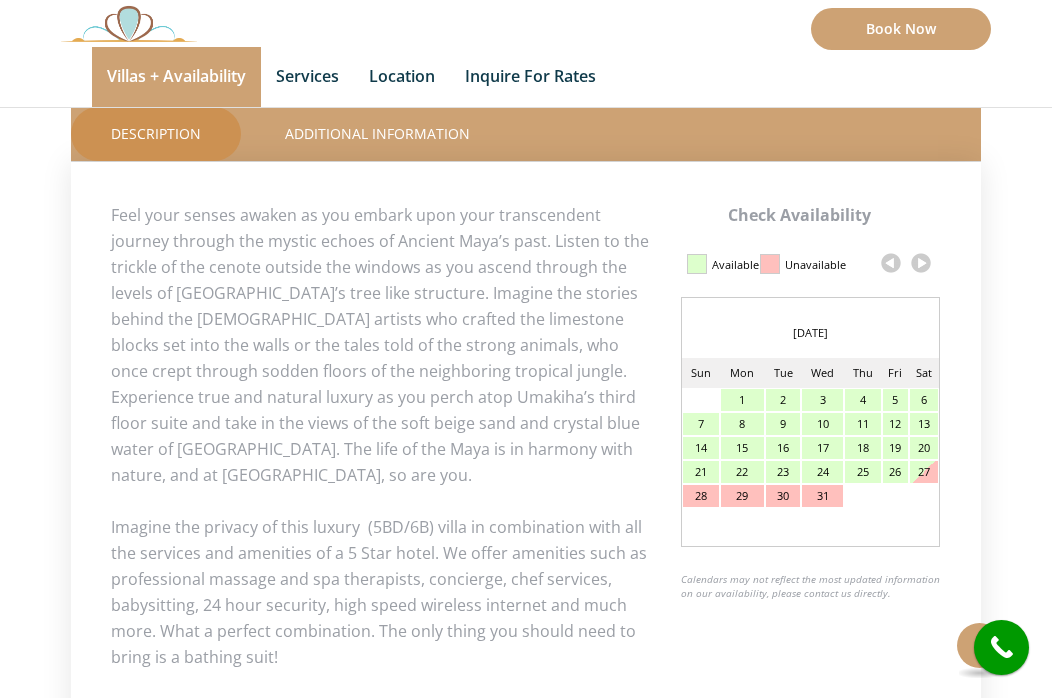 click at bounding box center (921, 263) 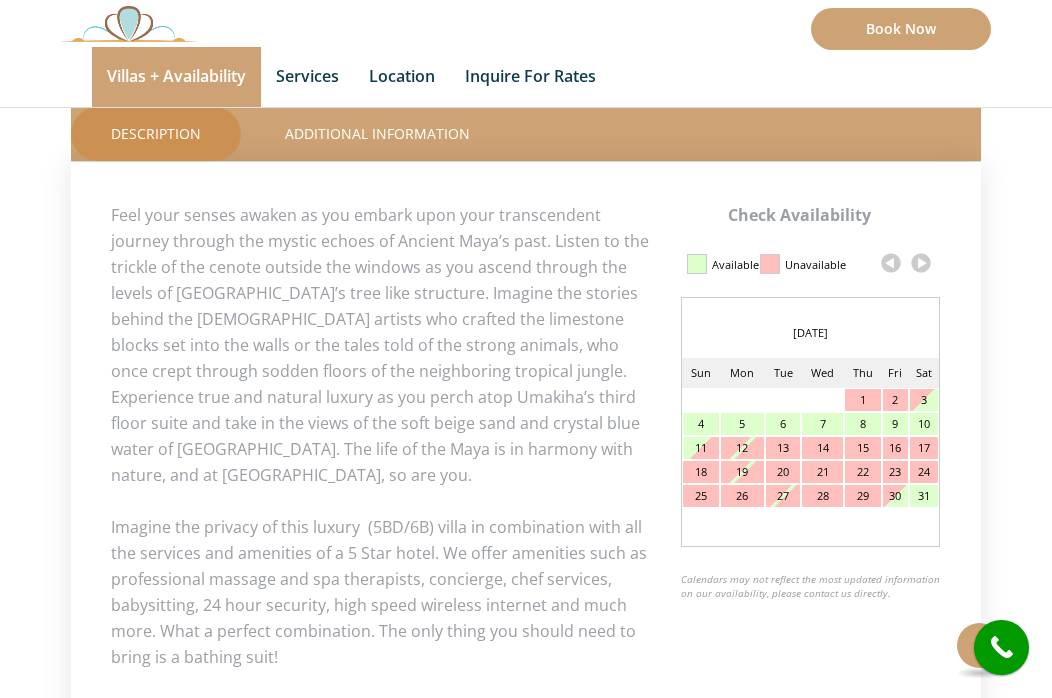 click at bounding box center (921, 263) 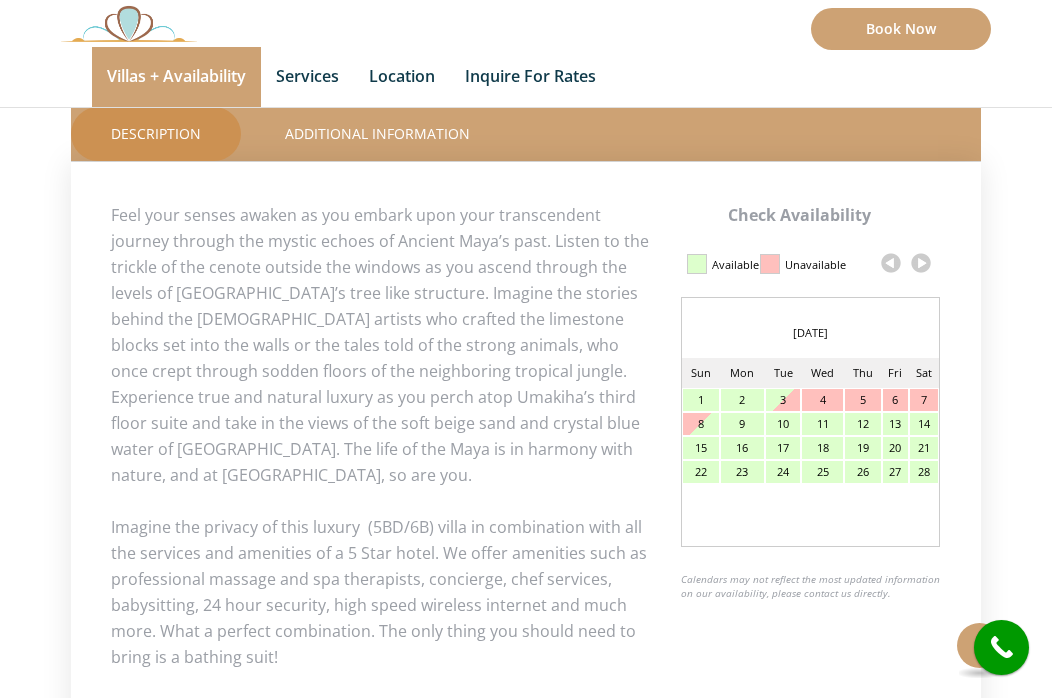 click at bounding box center [921, 263] 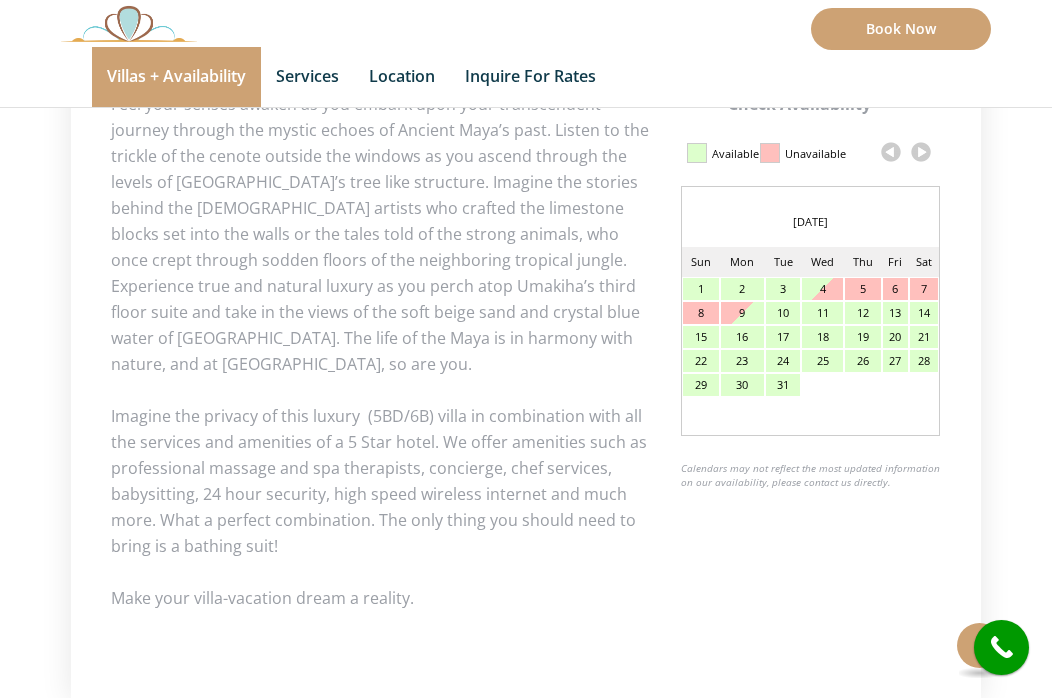 scroll, scrollTop: 950, scrollLeft: 0, axis: vertical 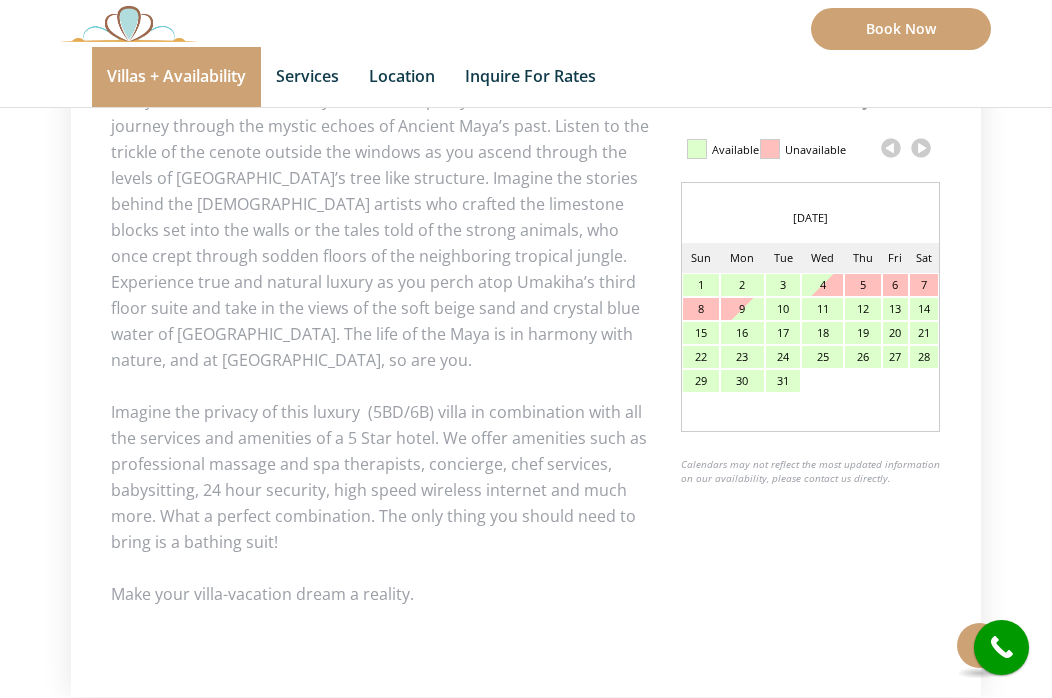 click at bounding box center (921, 148) 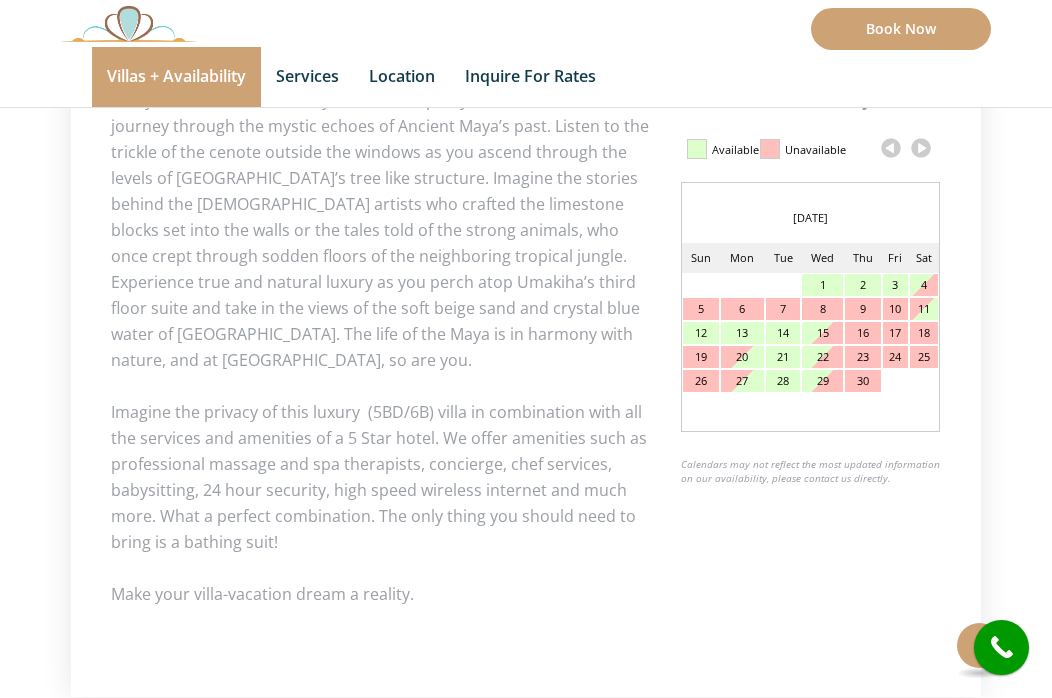 click at bounding box center [891, 148] 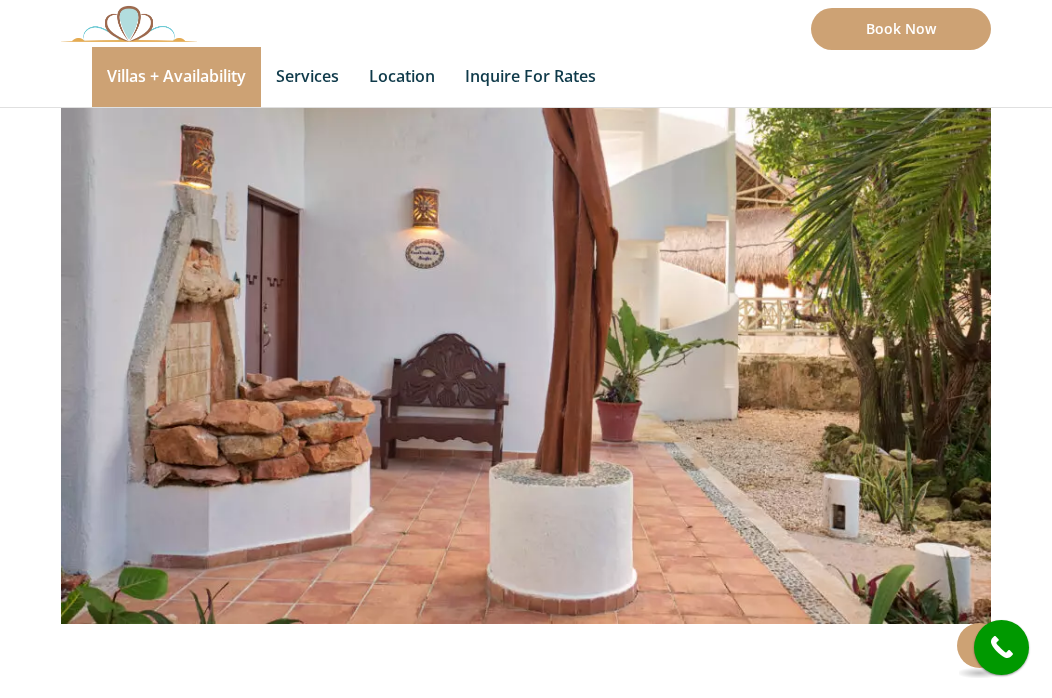 scroll, scrollTop: 188, scrollLeft: 0, axis: vertical 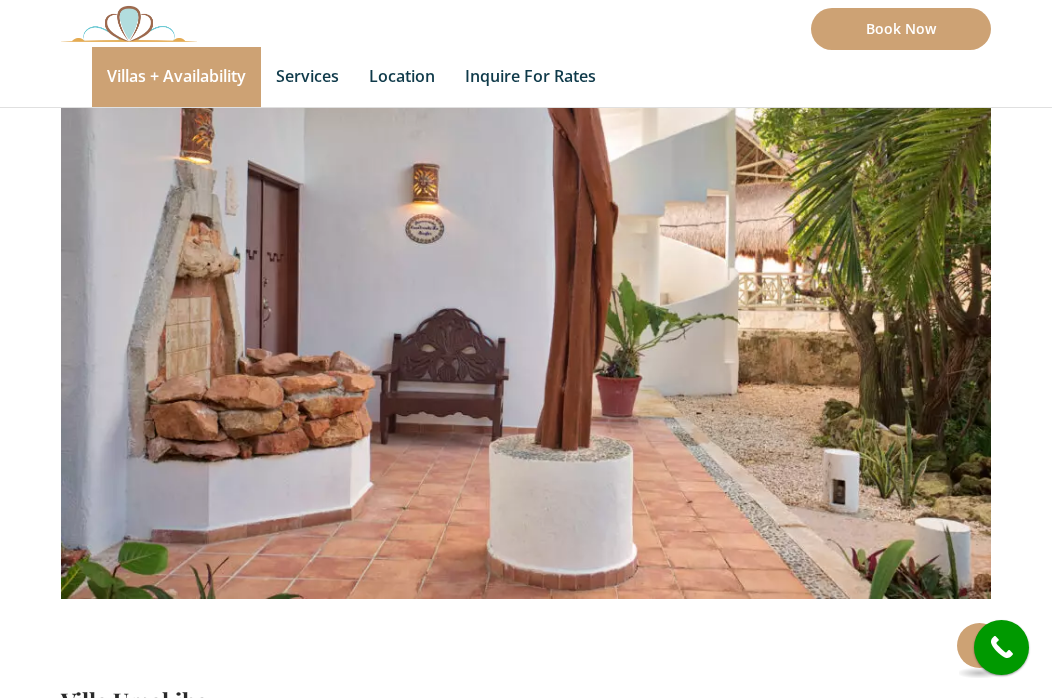 click at bounding box center [526, 289] 